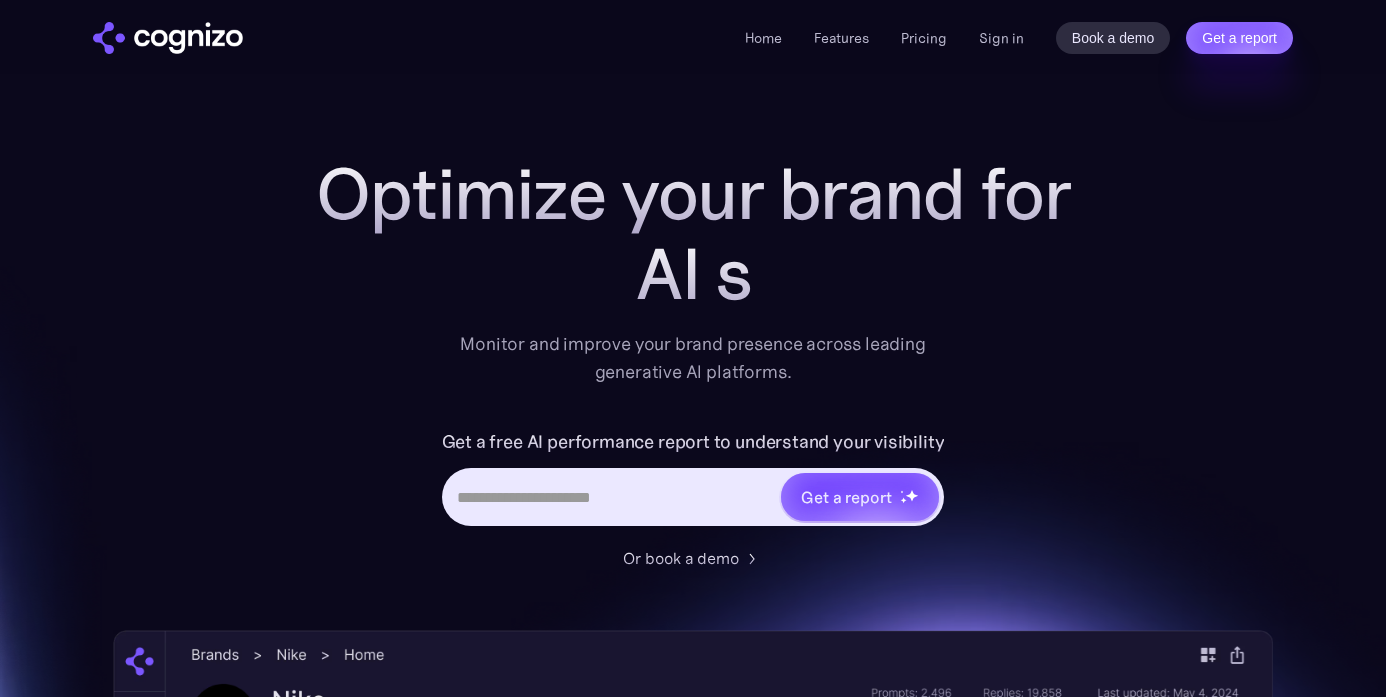 scroll, scrollTop: 0, scrollLeft: 0, axis: both 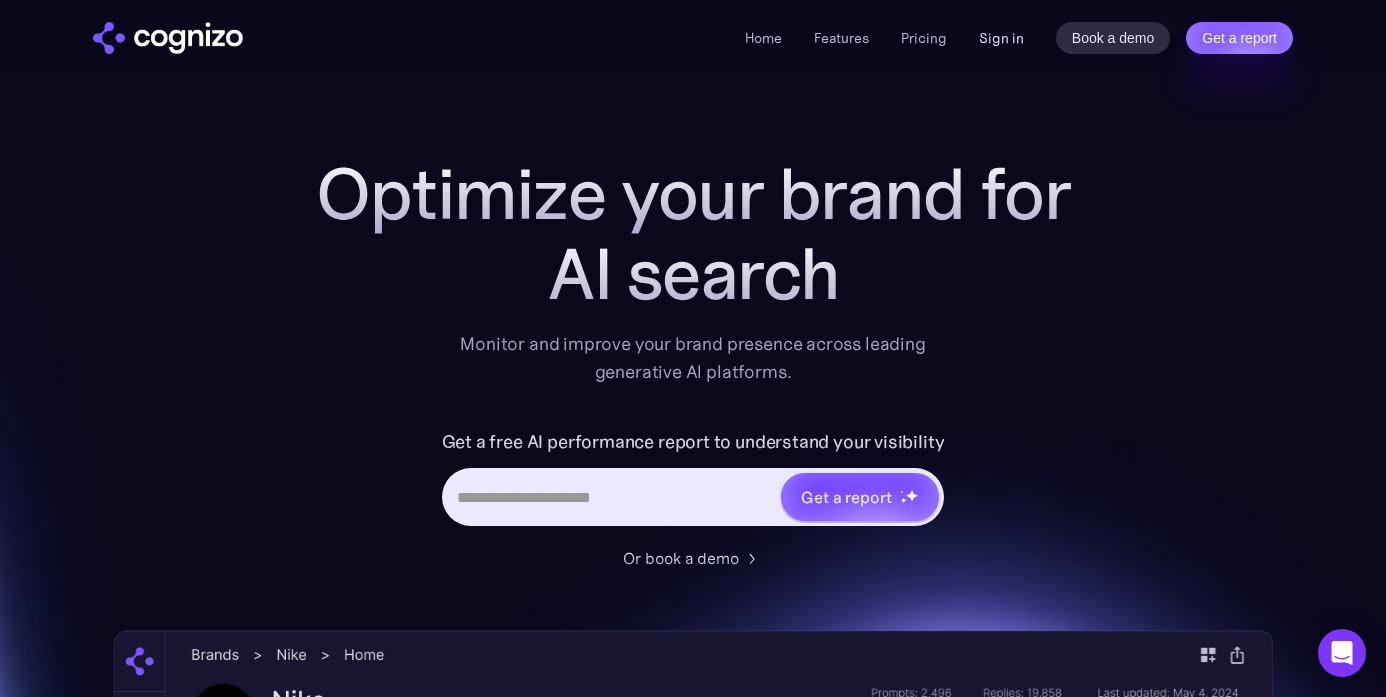 click on "Sign in" at bounding box center [1001, 38] 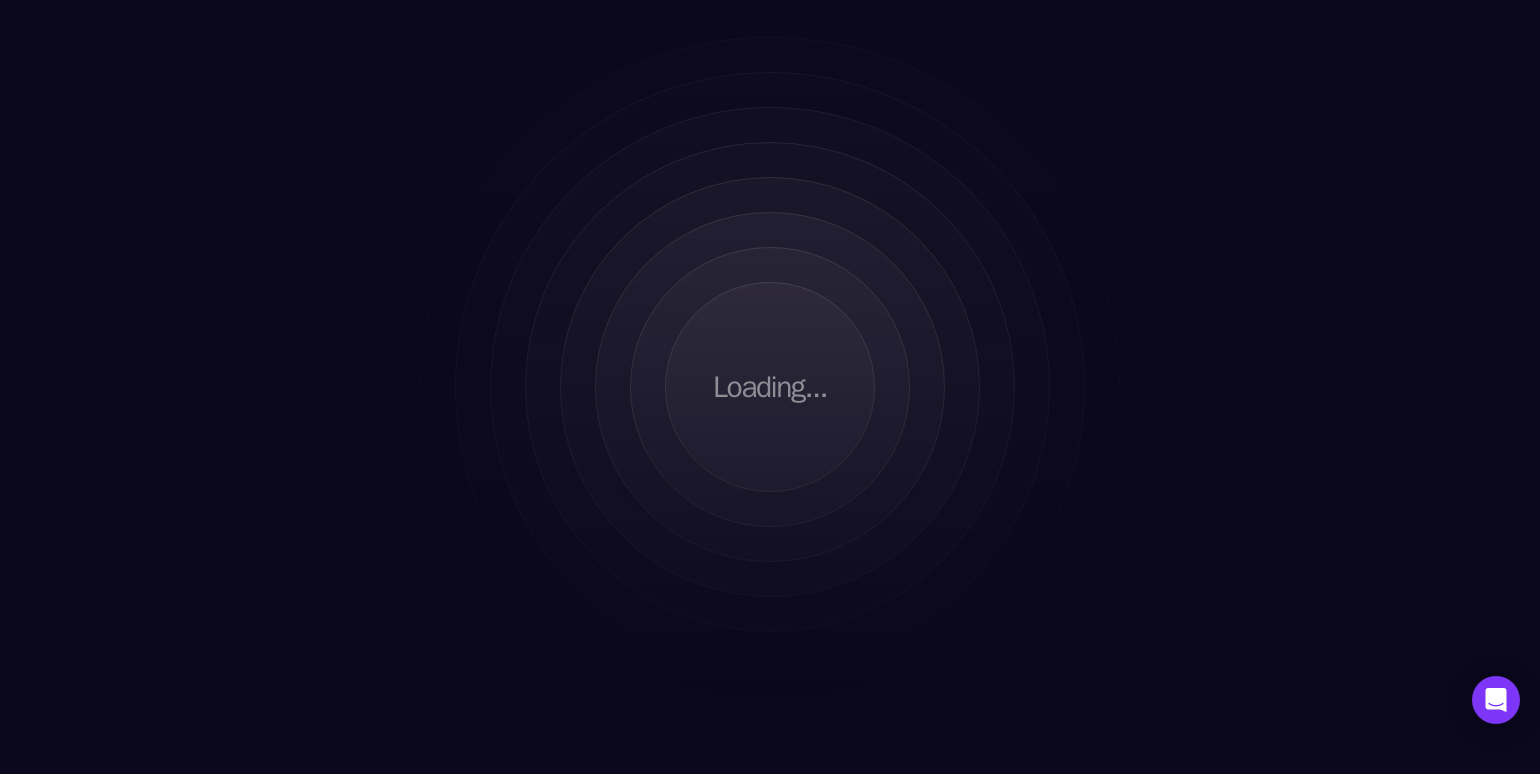 scroll, scrollTop: 0, scrollLeft: 0, axis: both 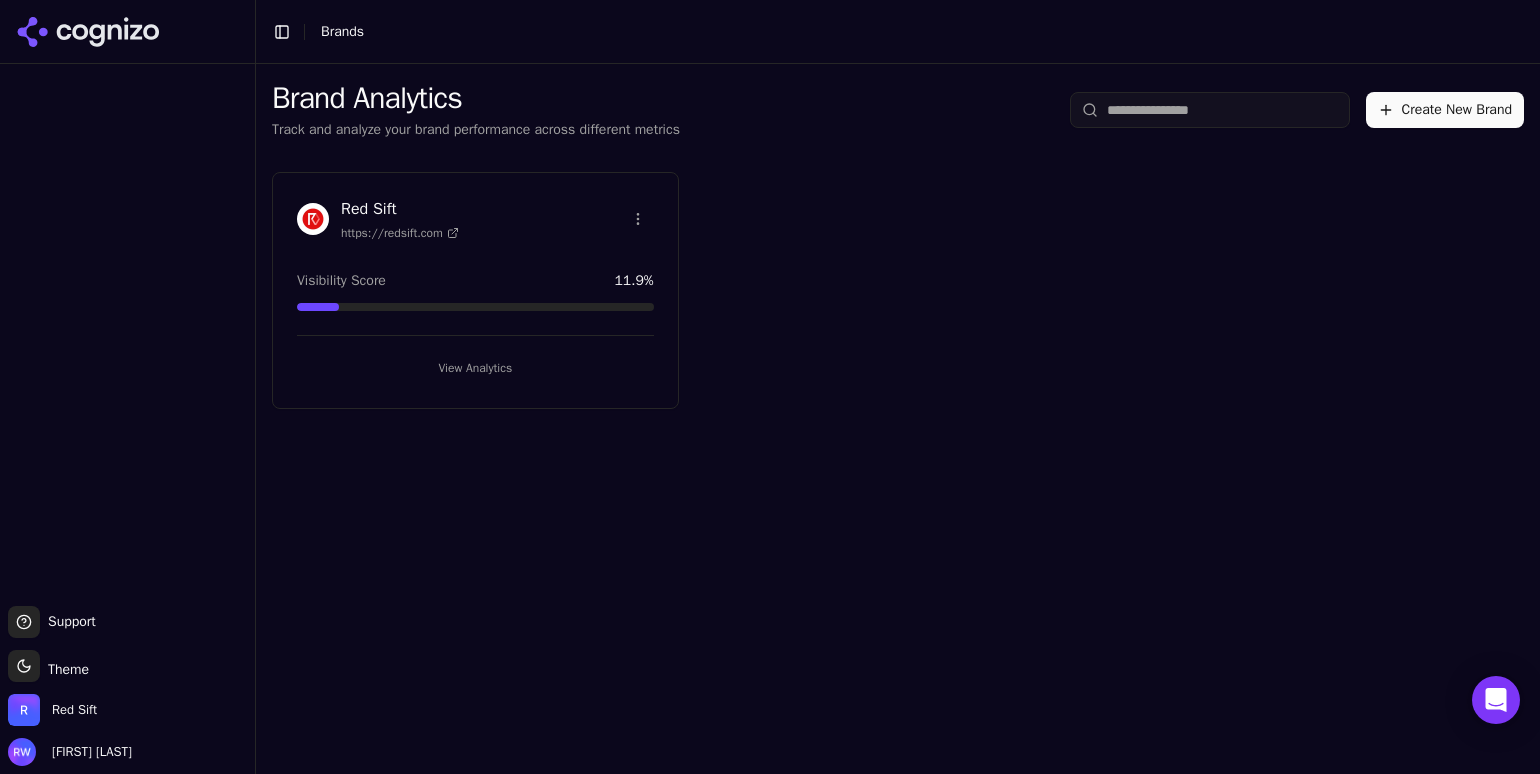 click on "View Analytics" at bounding box center [475, 368] 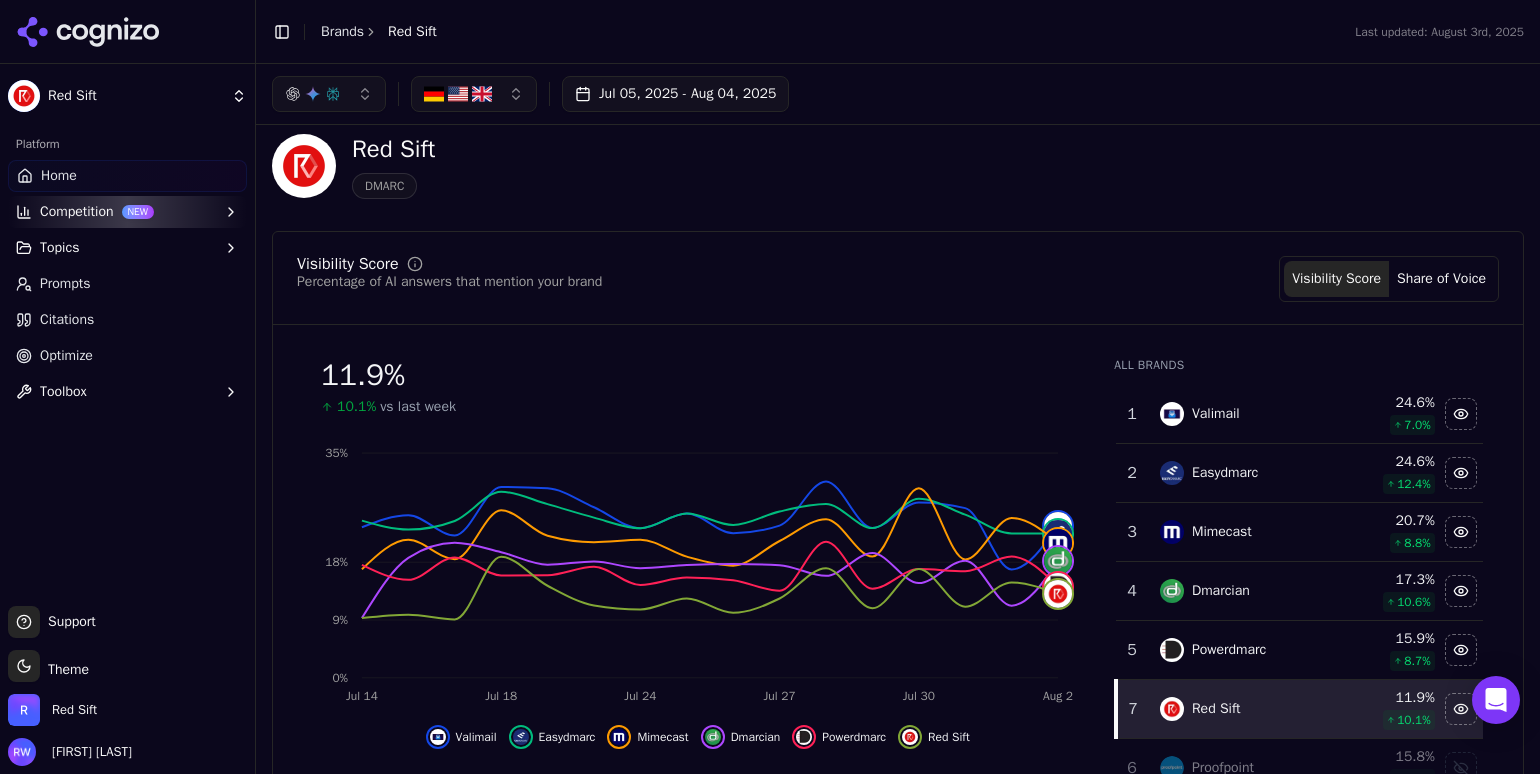 scroll, scrollTop: 26, scrollLeft: 0, axis: vertical 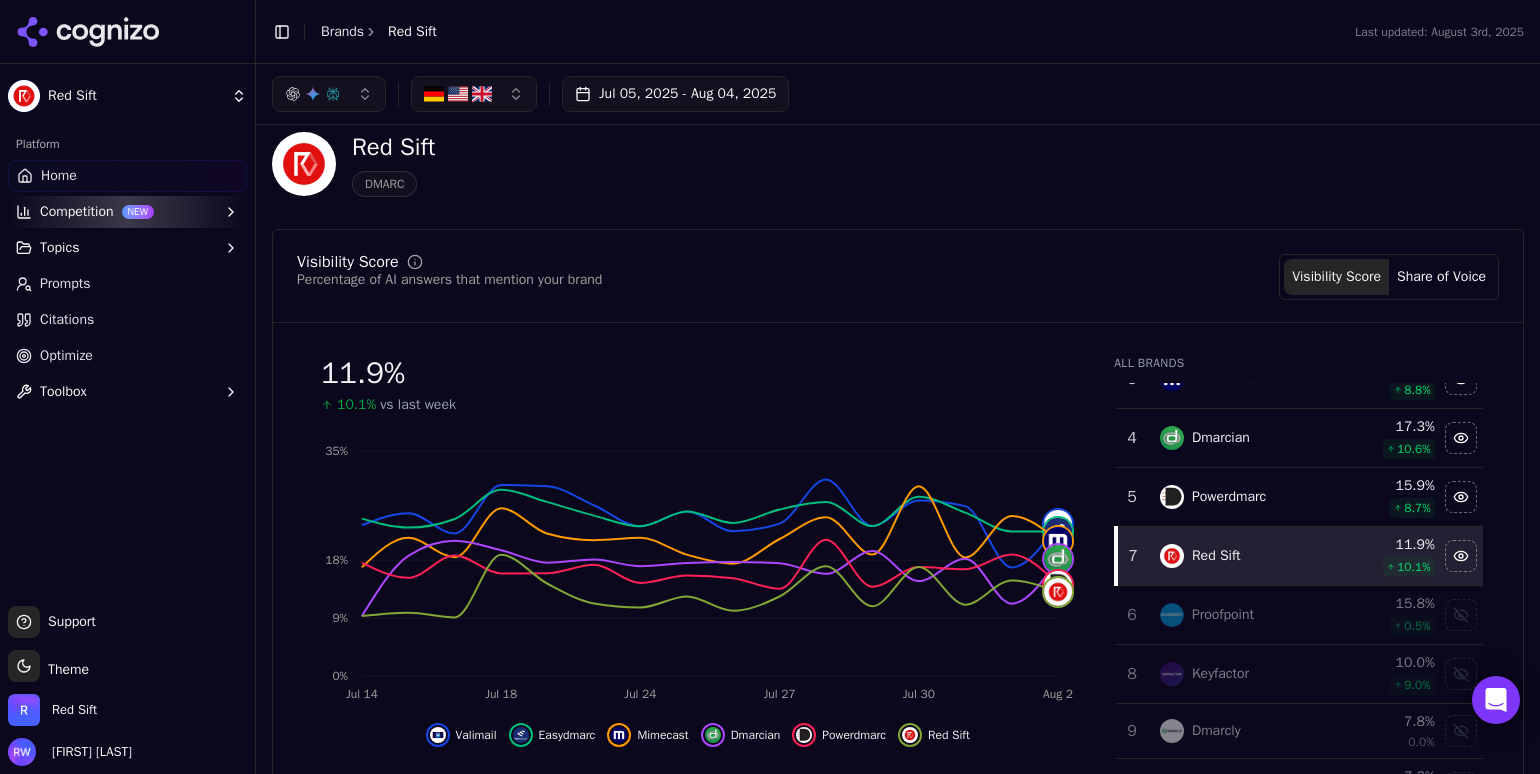 click at bounding box center (1461, 615) 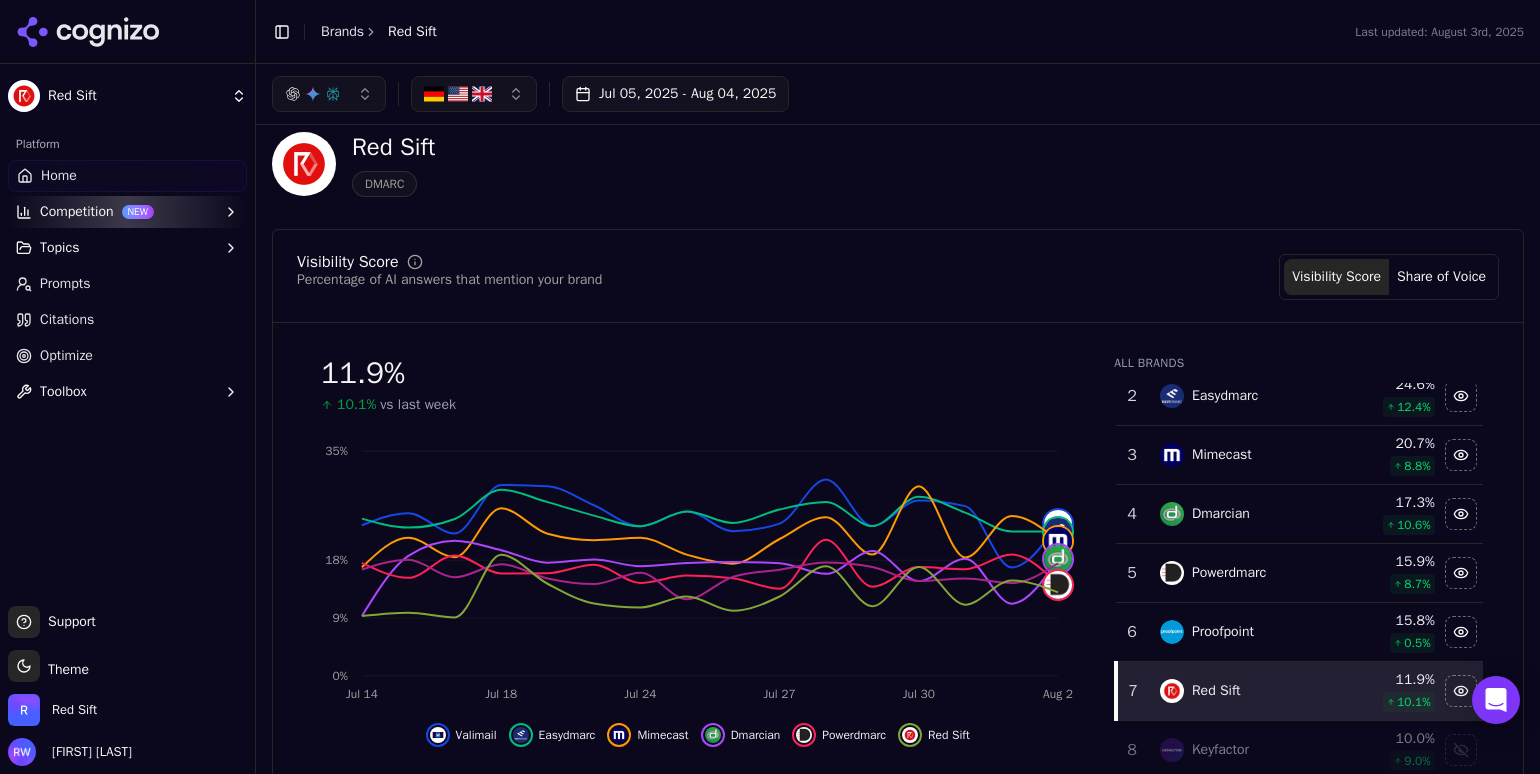 scroll, scrollTop: 27, scrollLeft: 0, axis: vertical 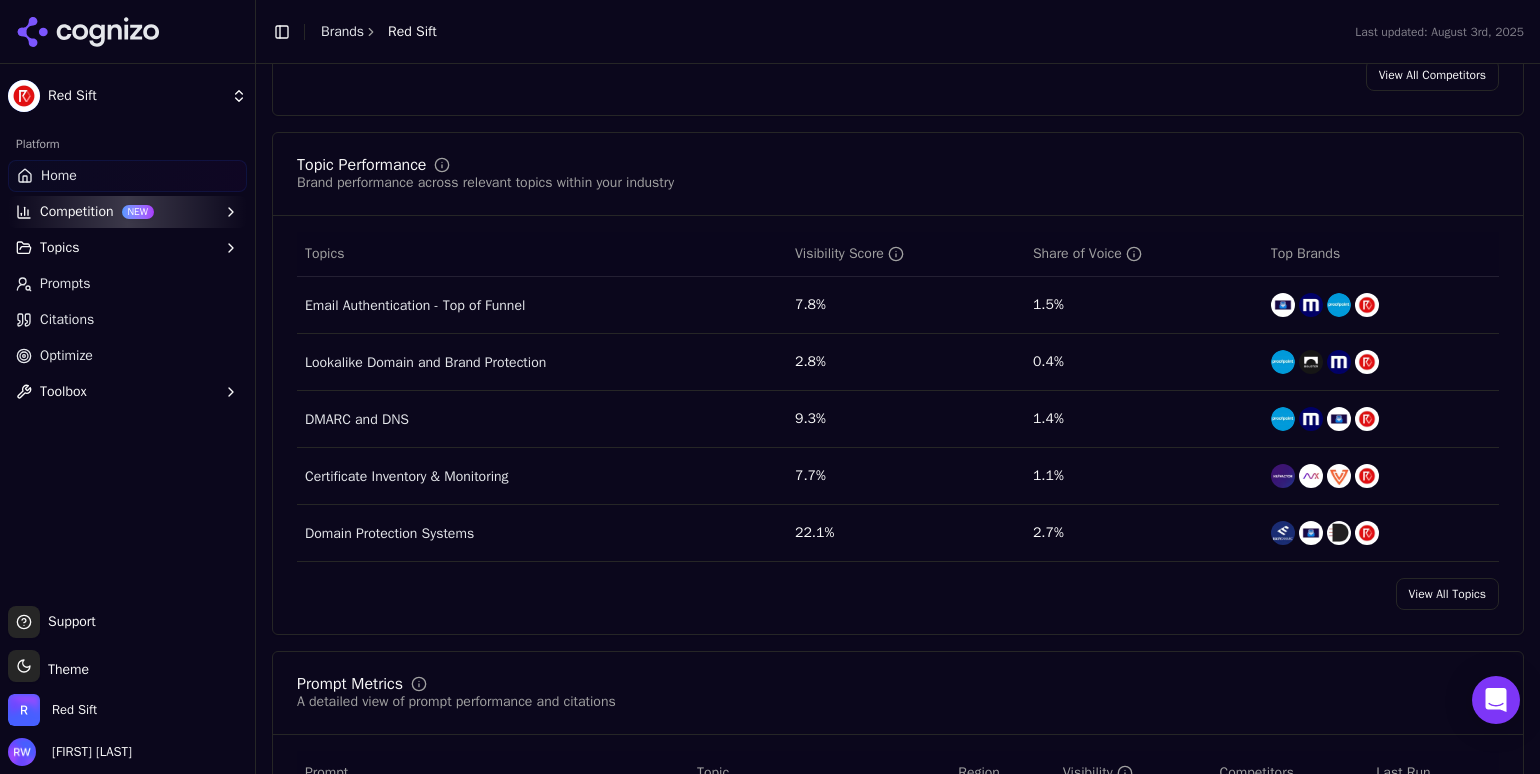 click on "View All Topics" at bounding box center (1447, 594) 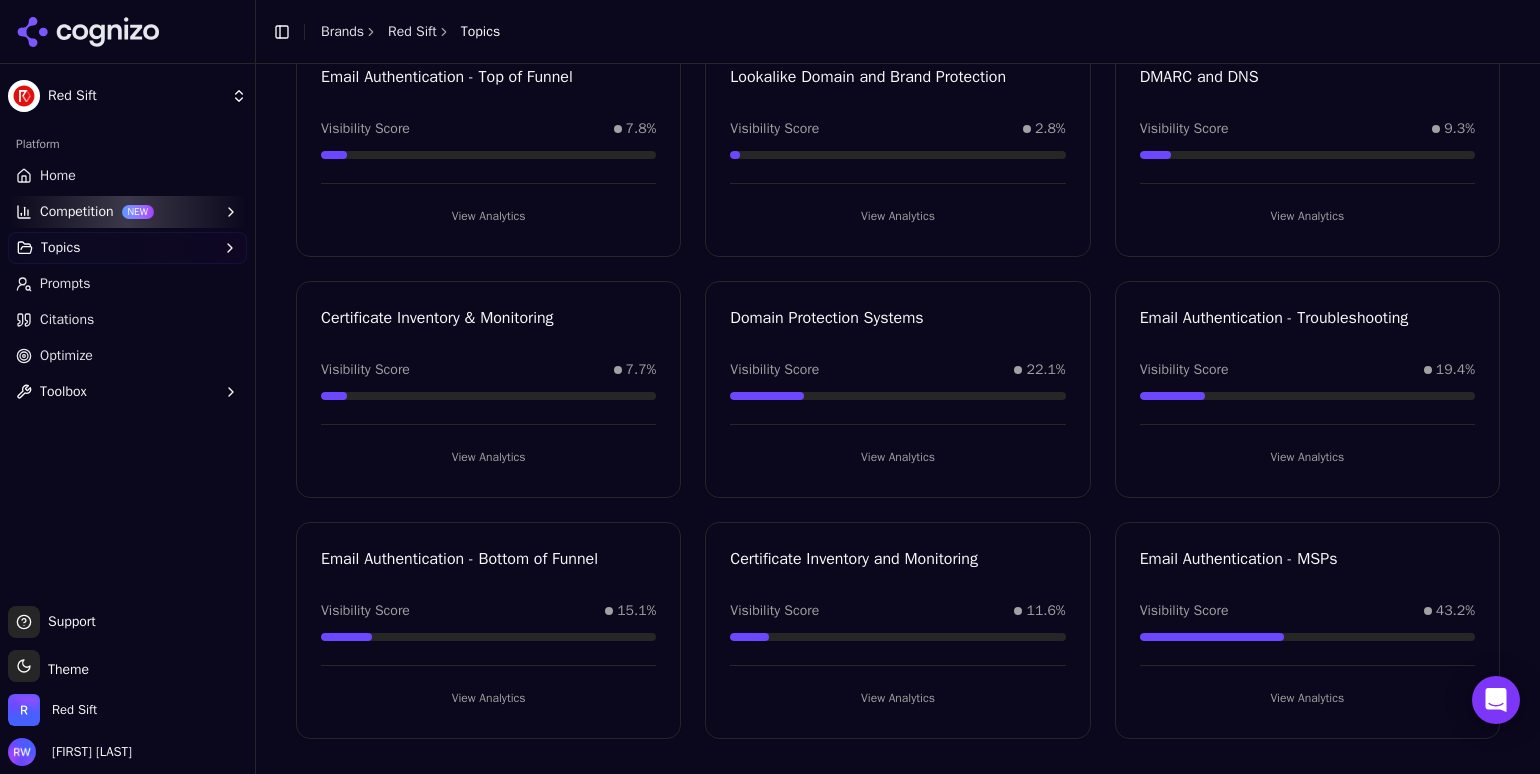 scroll, scrollTop: 139, scrollLeft: 0, axis: vertical 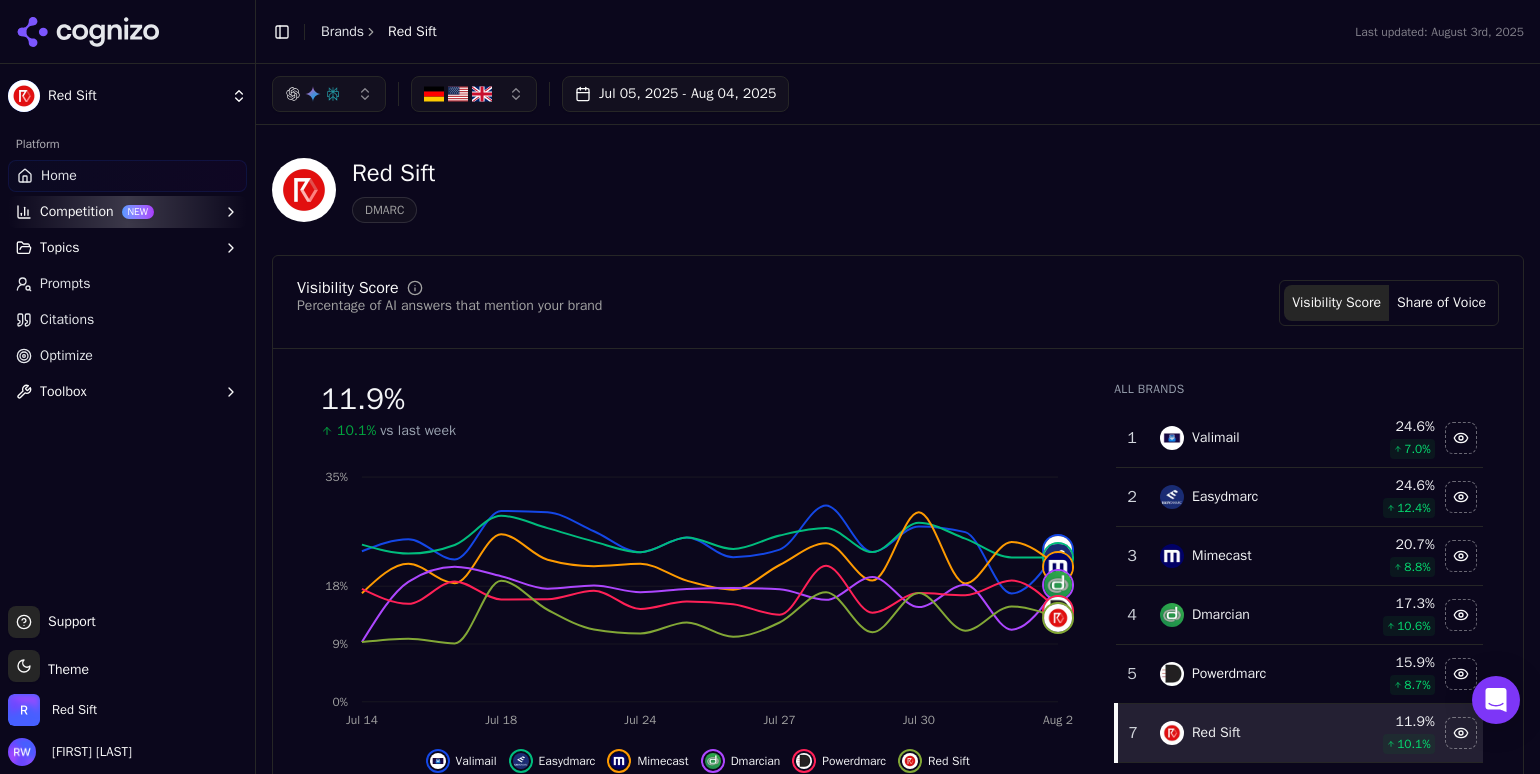click at bounding box center [329, 94] 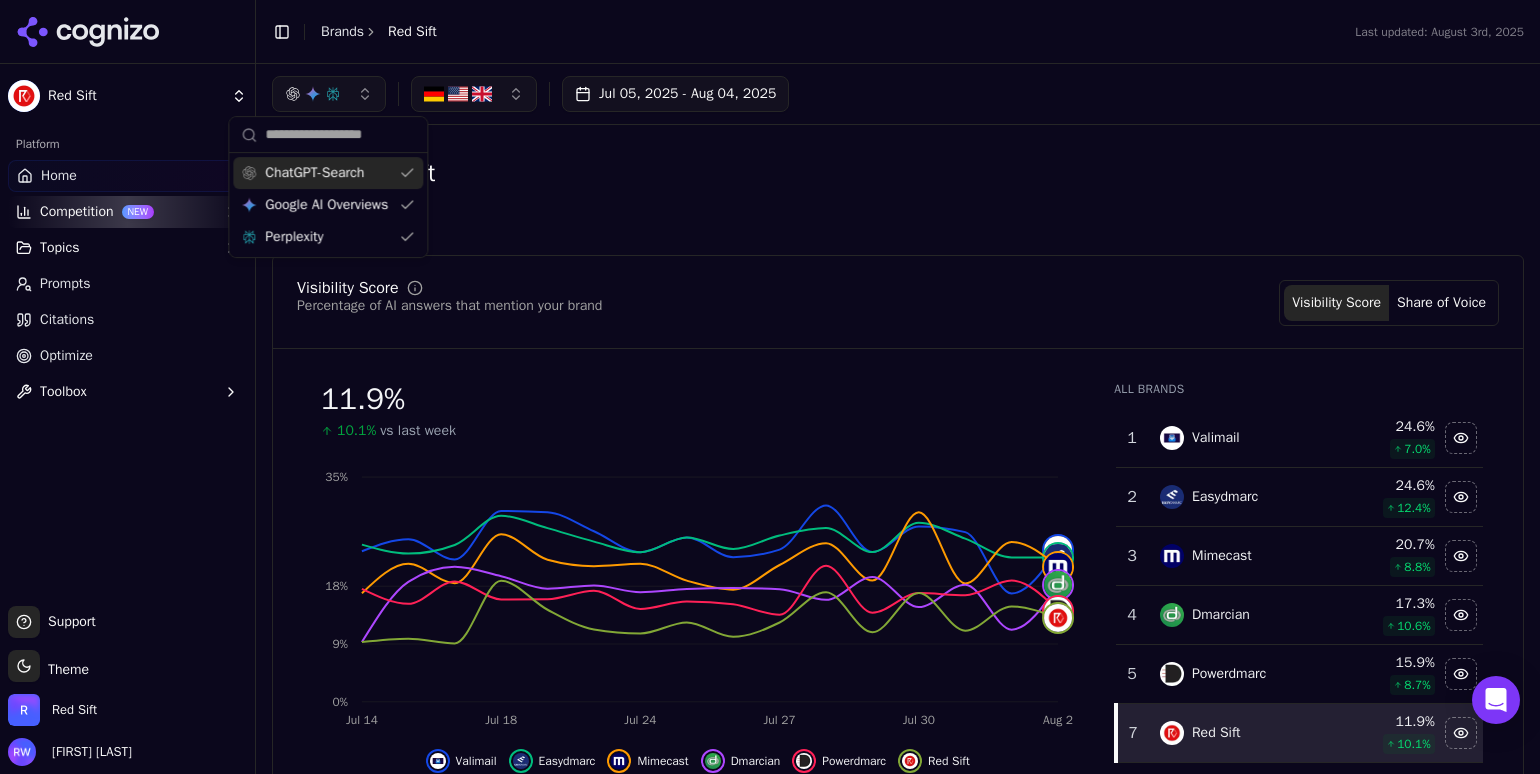click at bounding box center (329, 94) 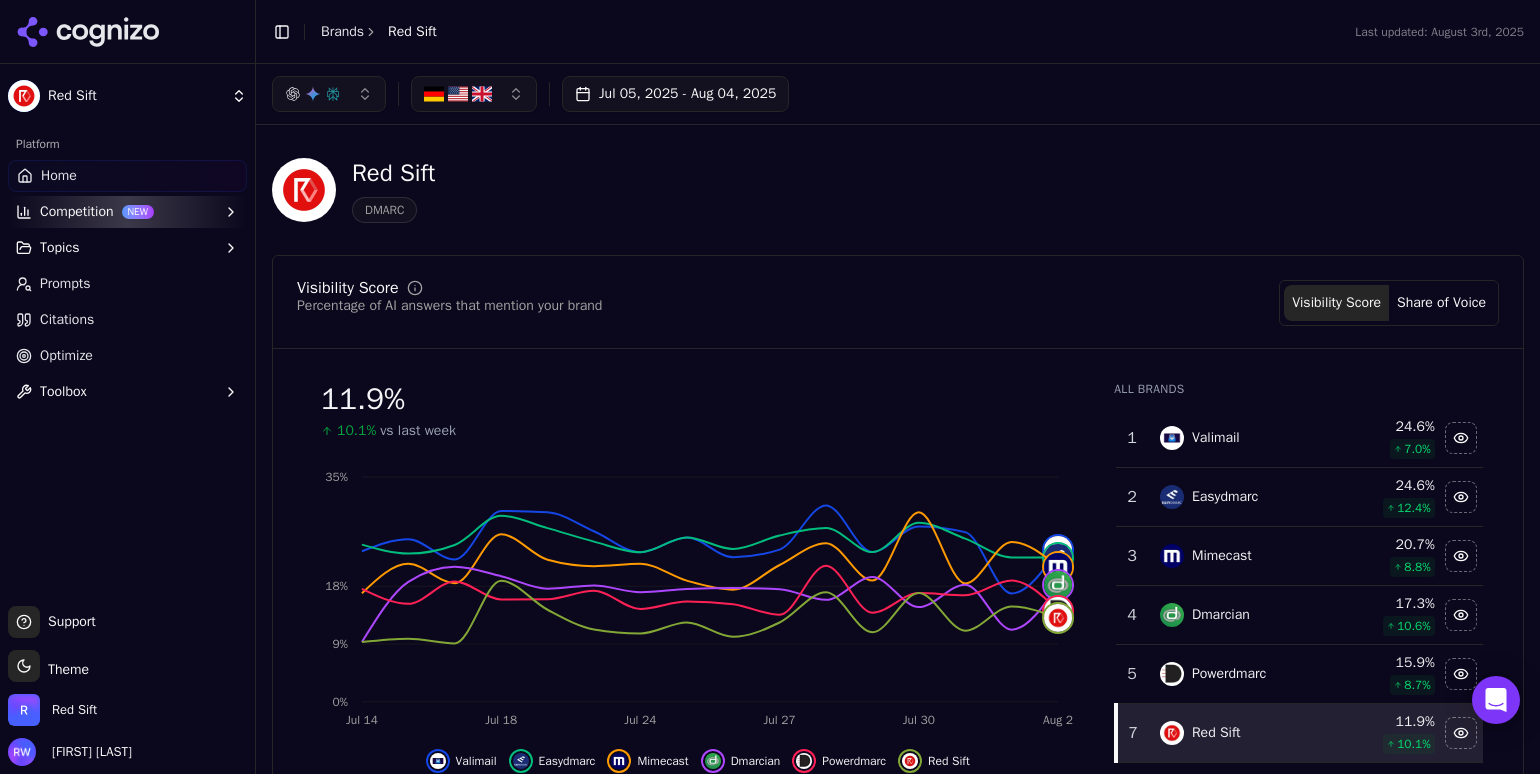 click at bounding box center [474, 94] 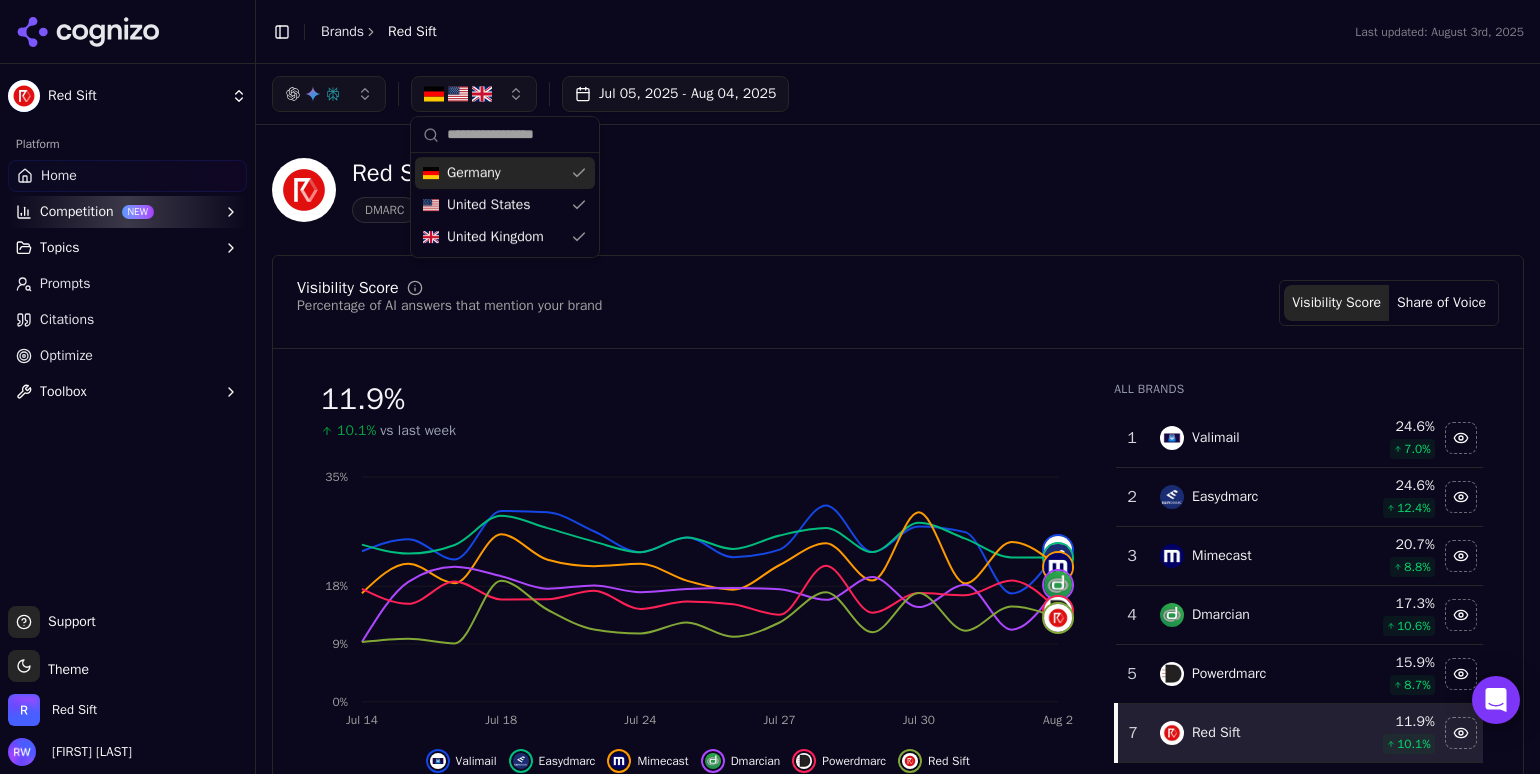 click at bounding box center (474, 94) 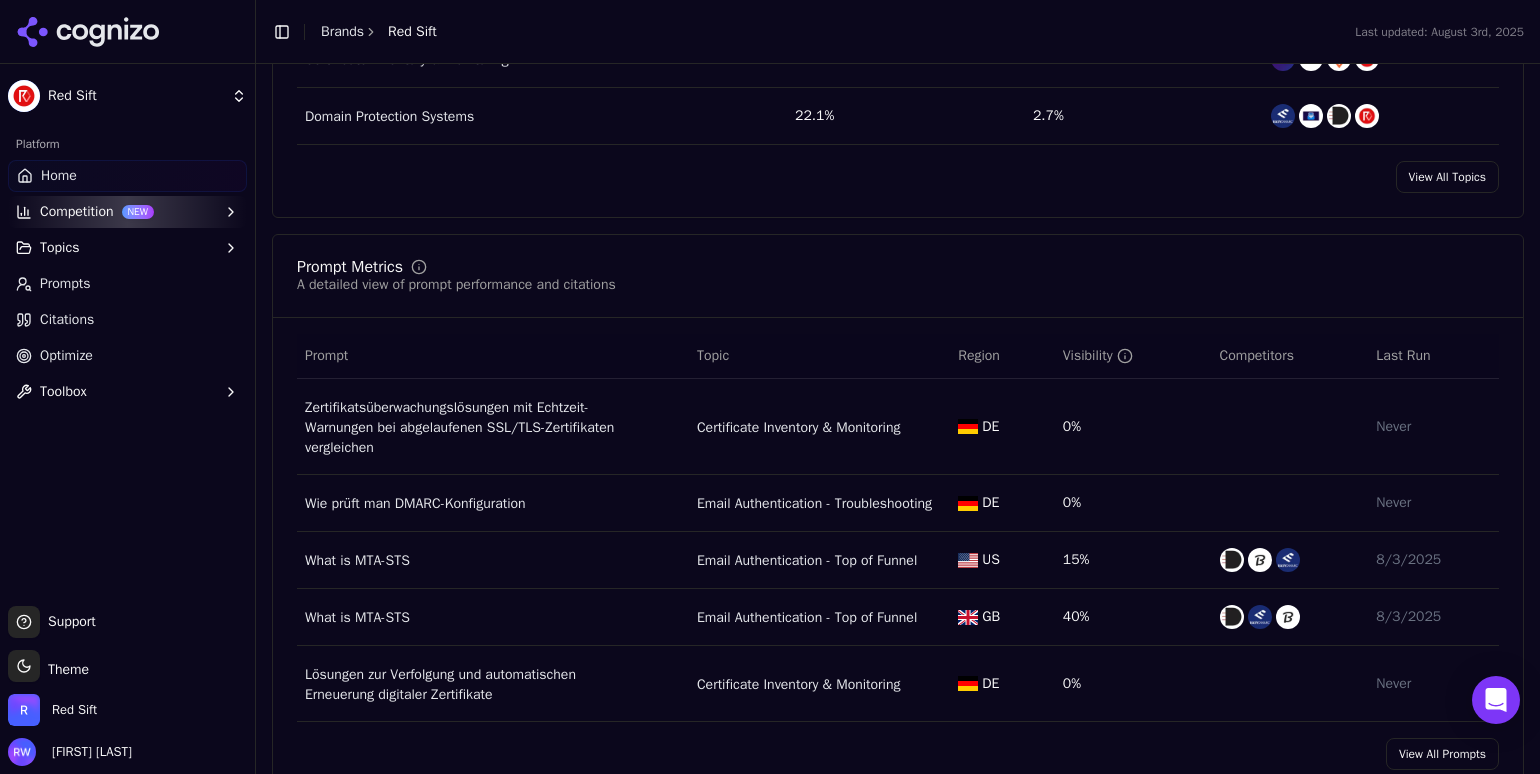 scroll, scrollTop: 1233, scrollLeft: 0, axis: vertical 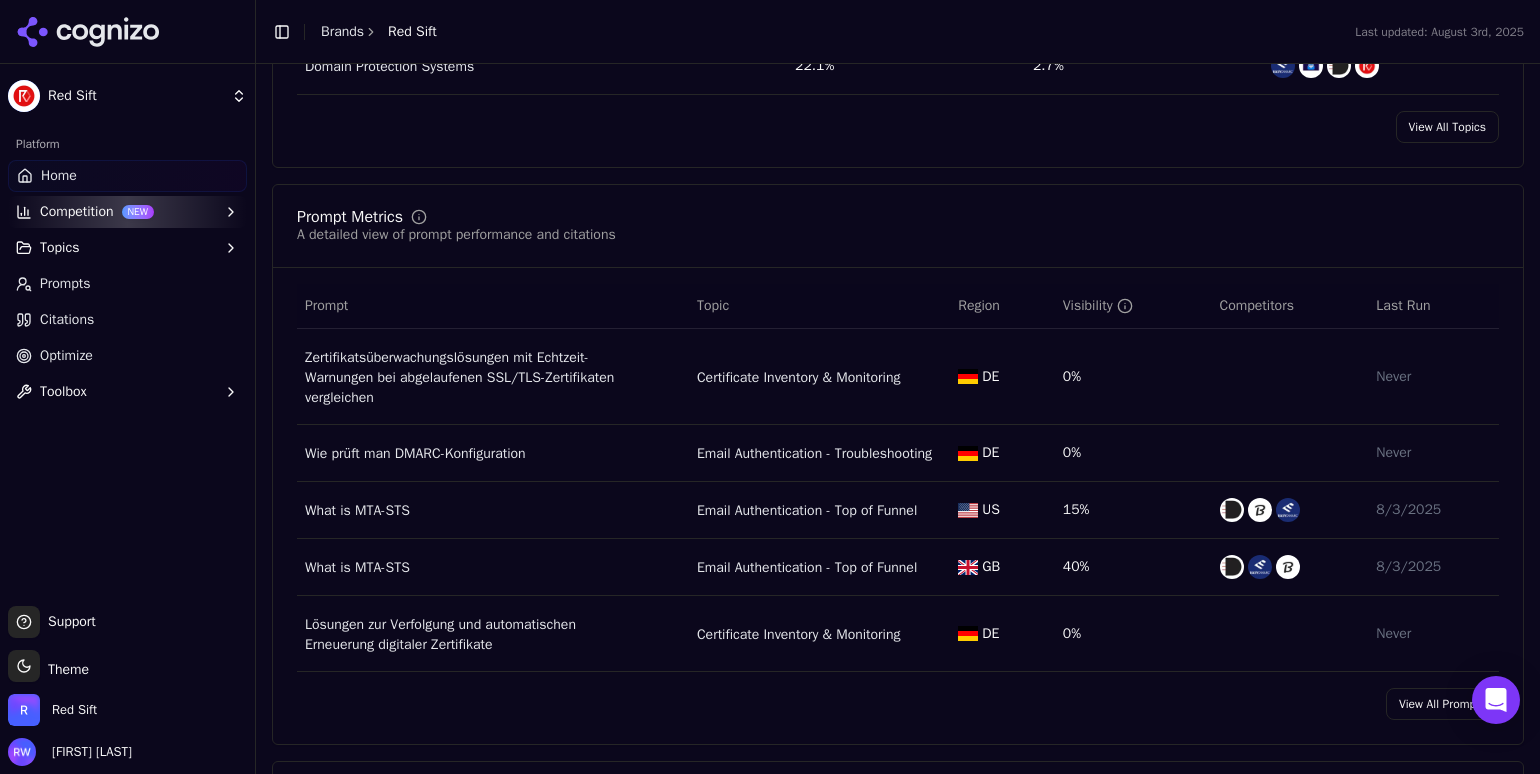 click on "Optimize" at bounding box center [66, 356] 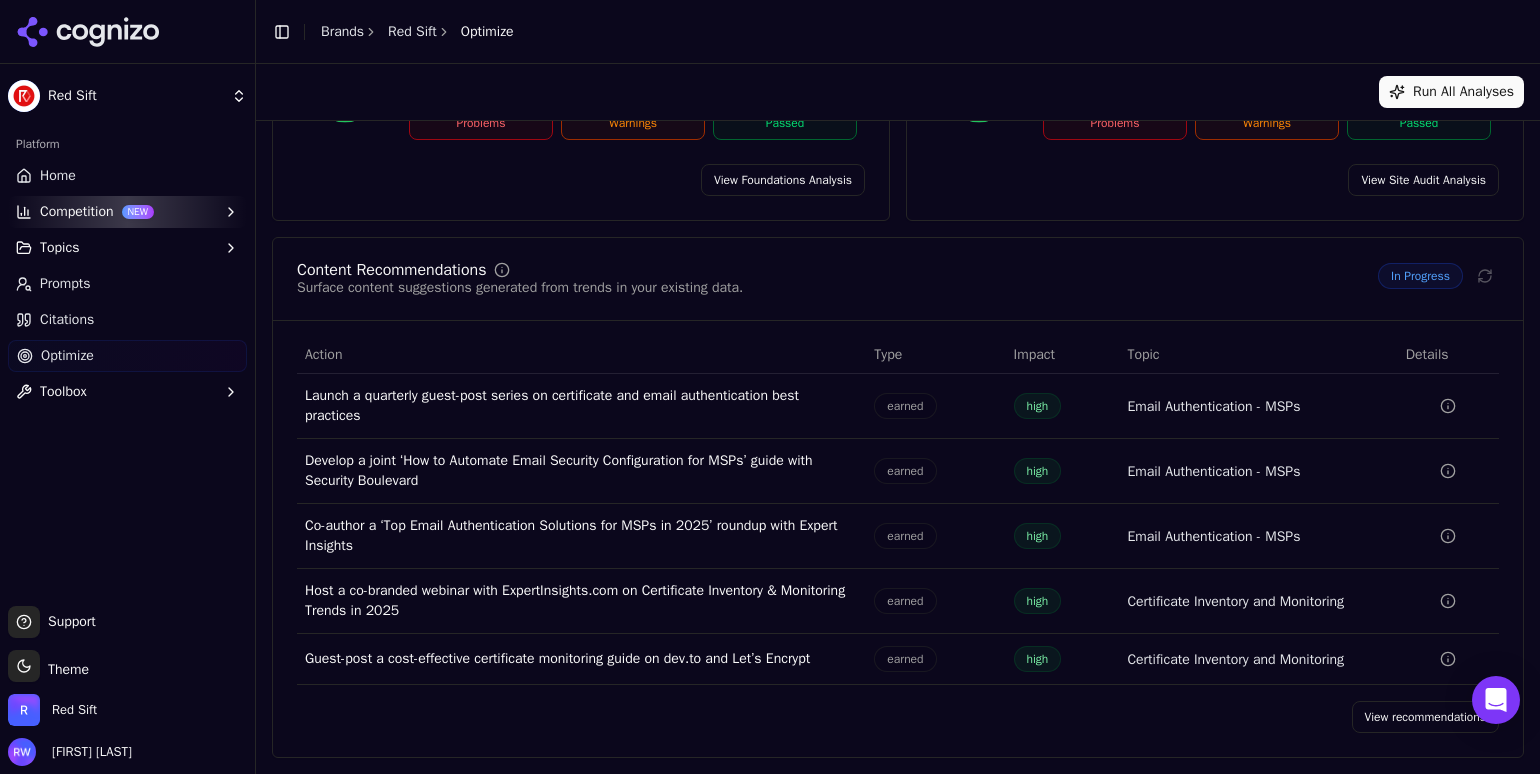 scroll, scrollTop: 0, scrollLeft: 0, axis: both 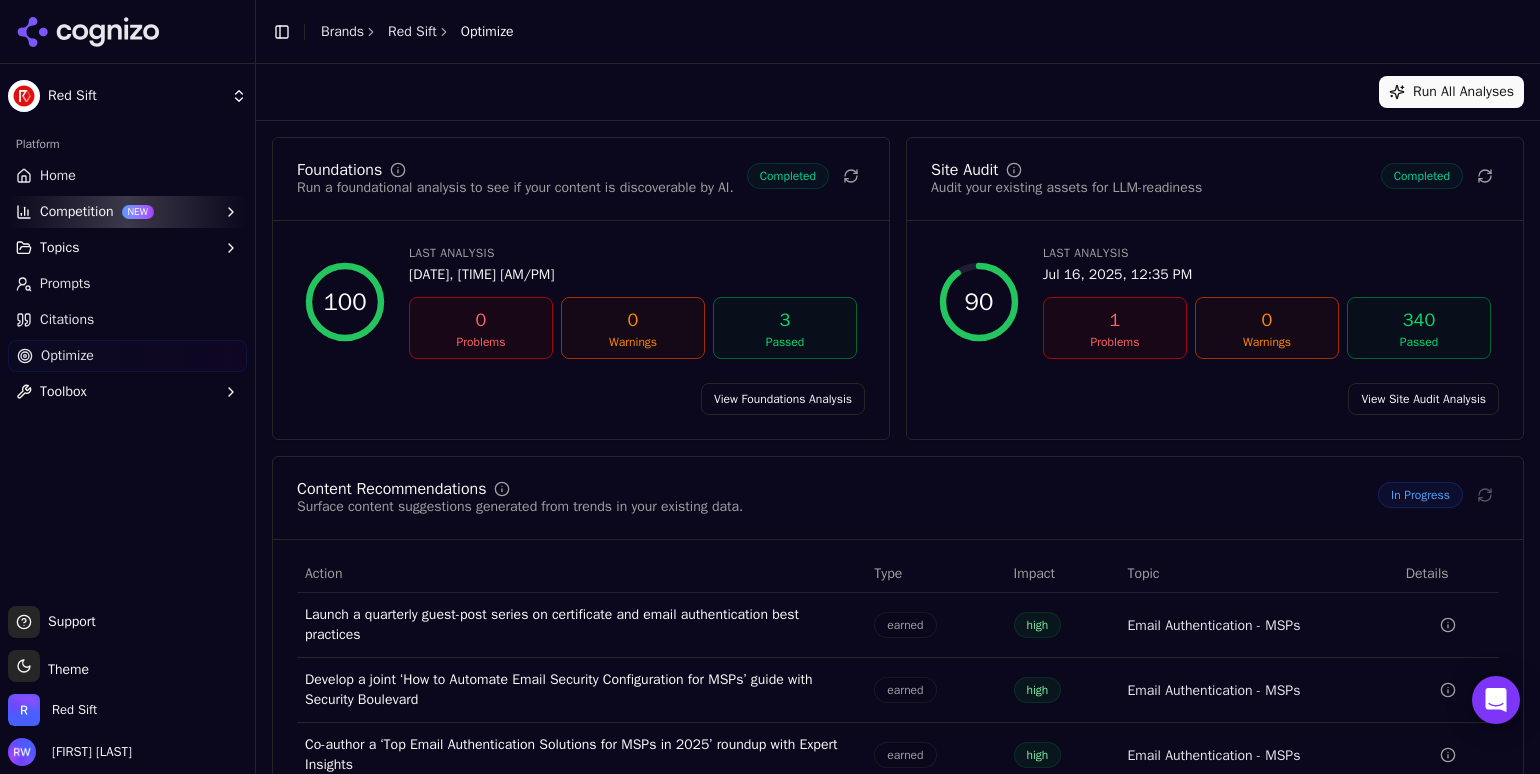 click on "Topics" at bounding box center [127, 248] 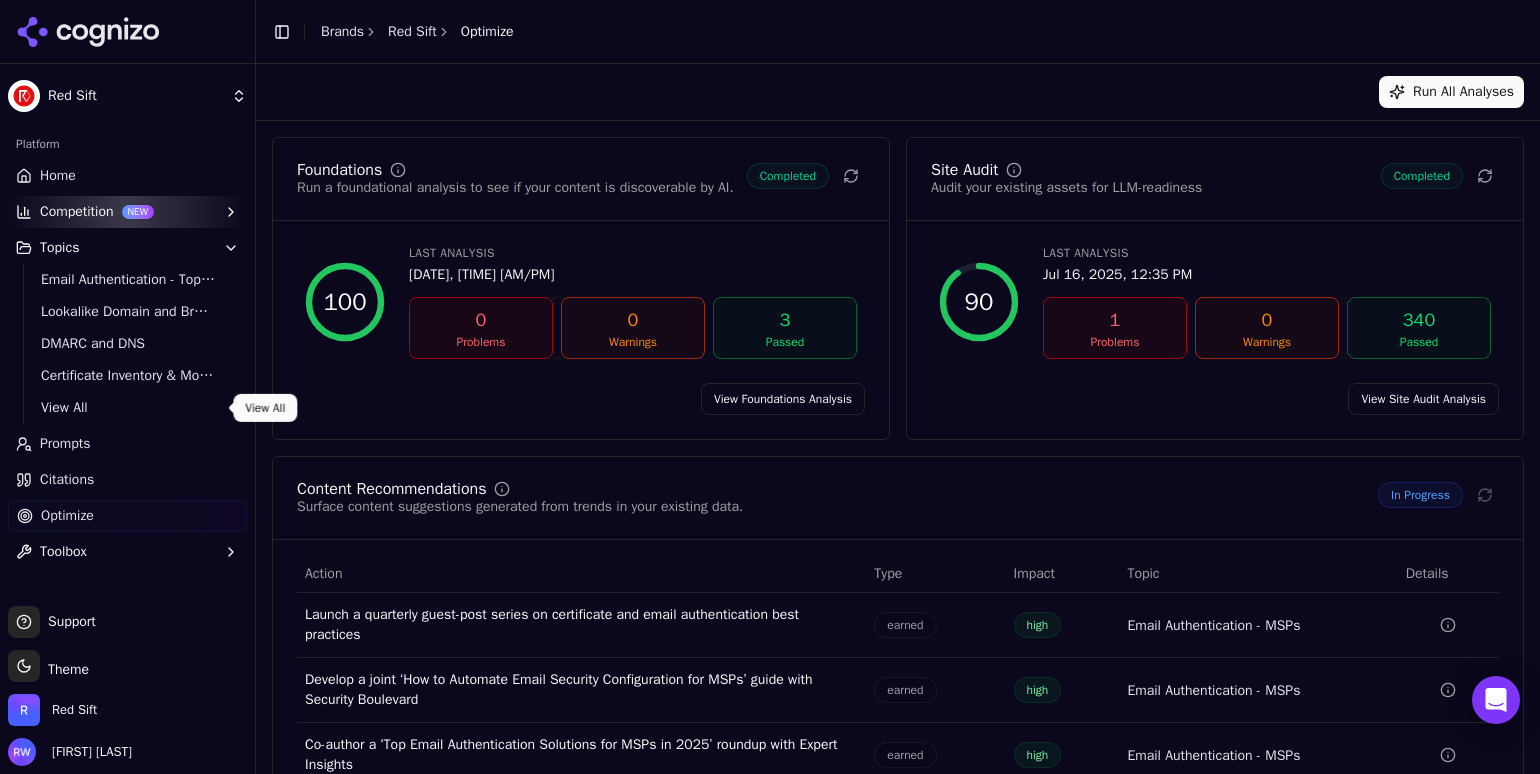 click on "View All" at bounding box center [128, 408] 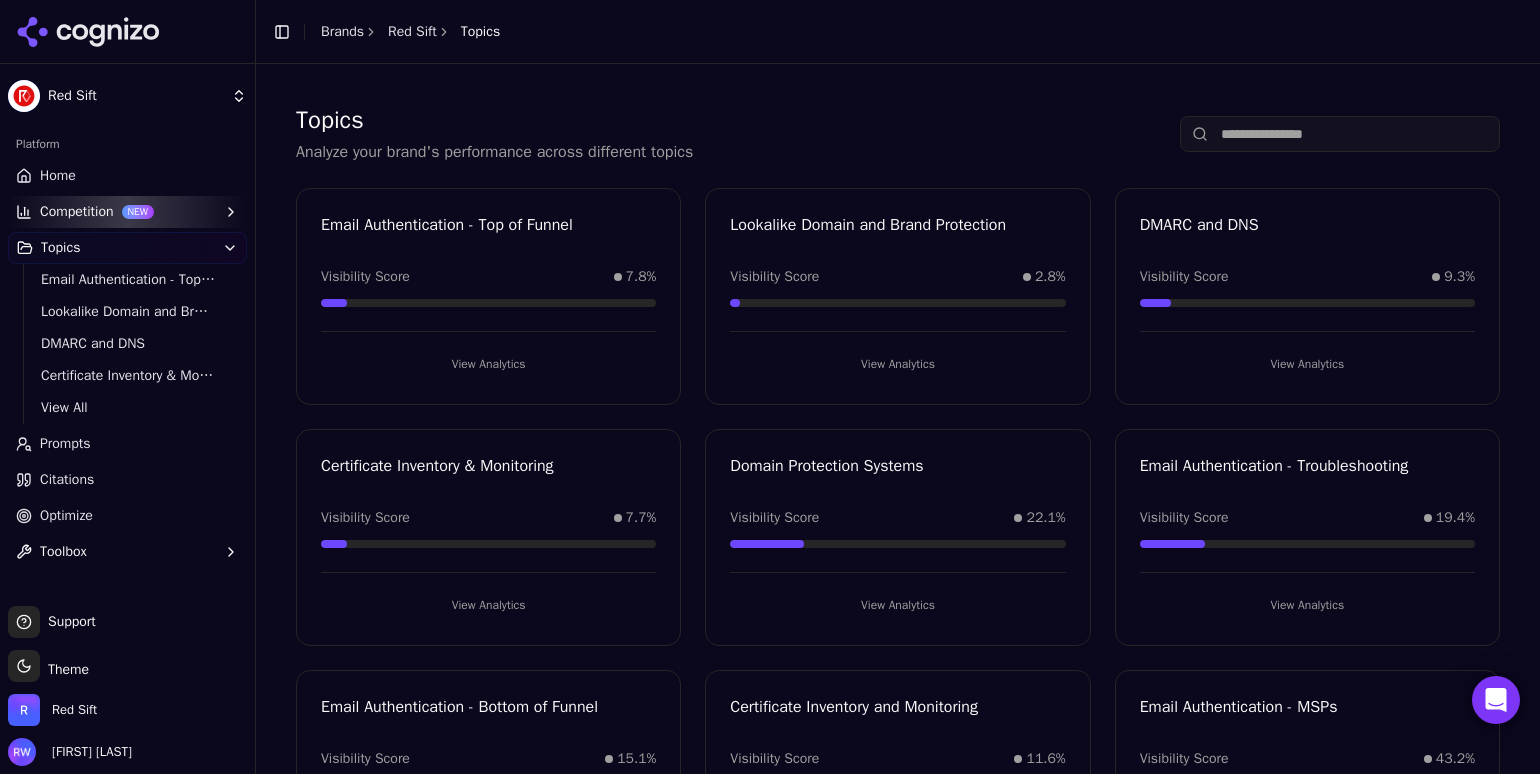 scroll, scrollTop: 148, scrollLeft: 0, axis: vertical 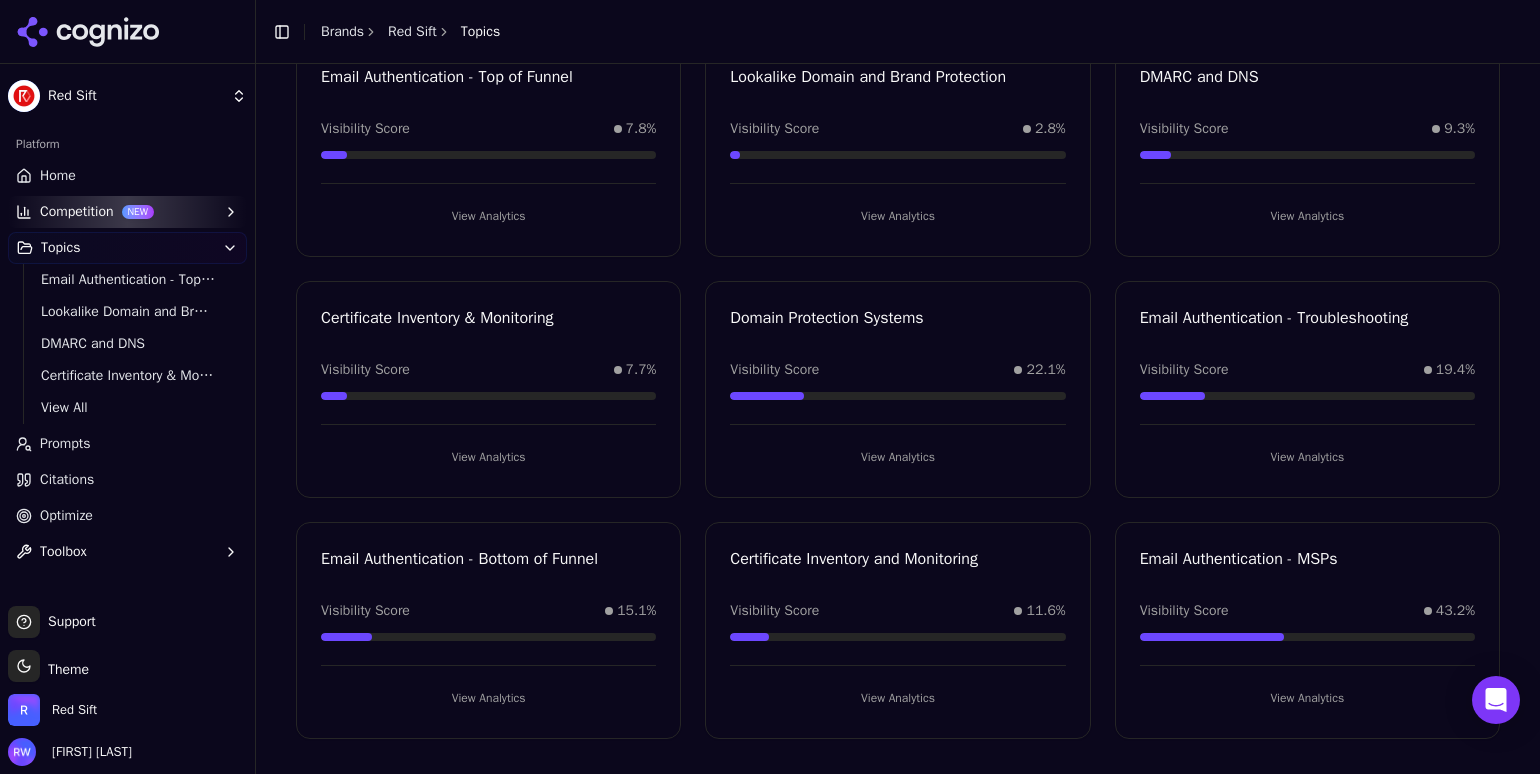 click on "Email Authentication - Troubleshooting" at bounding box center (1307, 318) 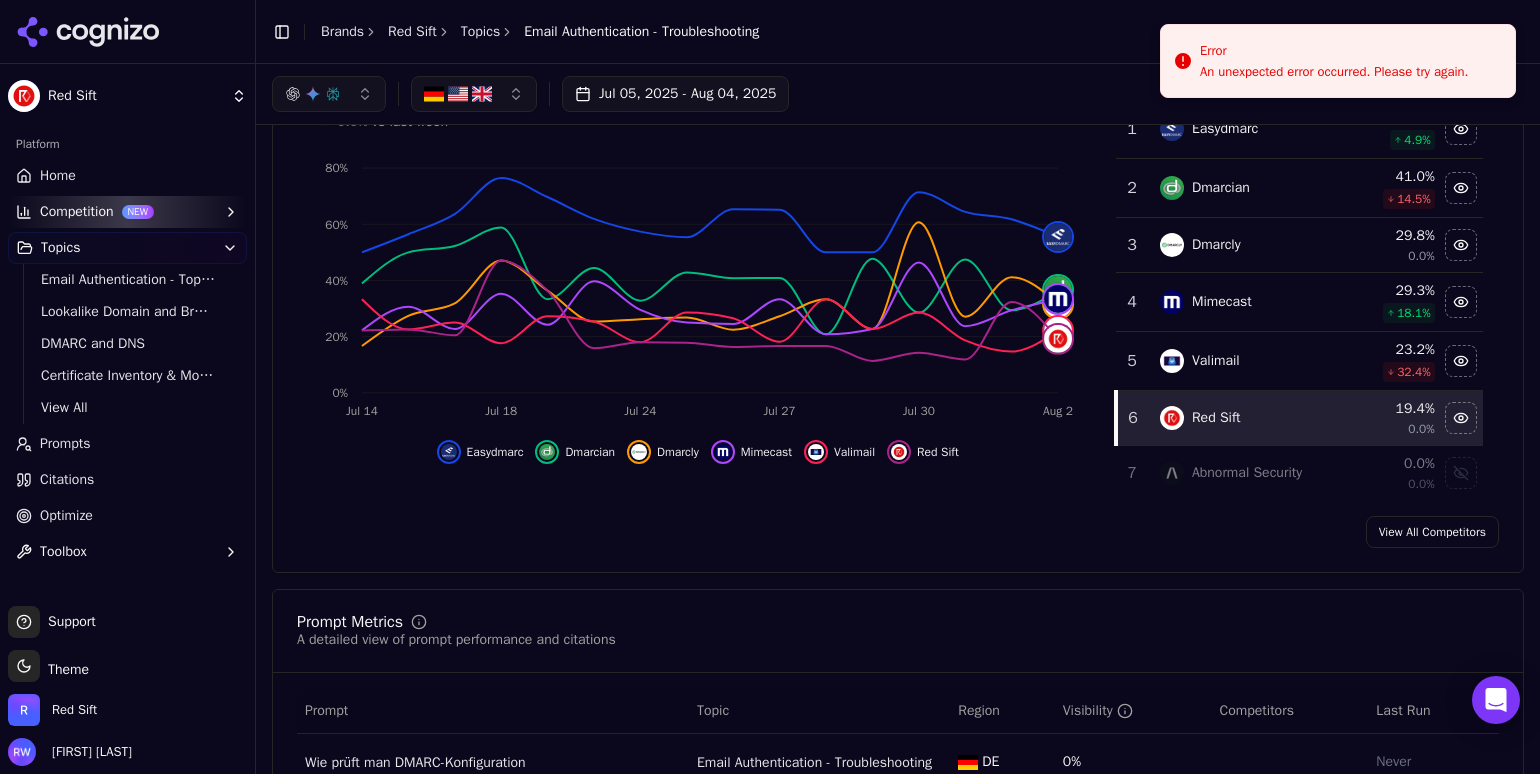 scroll, scrollTop: 190, scrollLeft: 0, axis: vertical 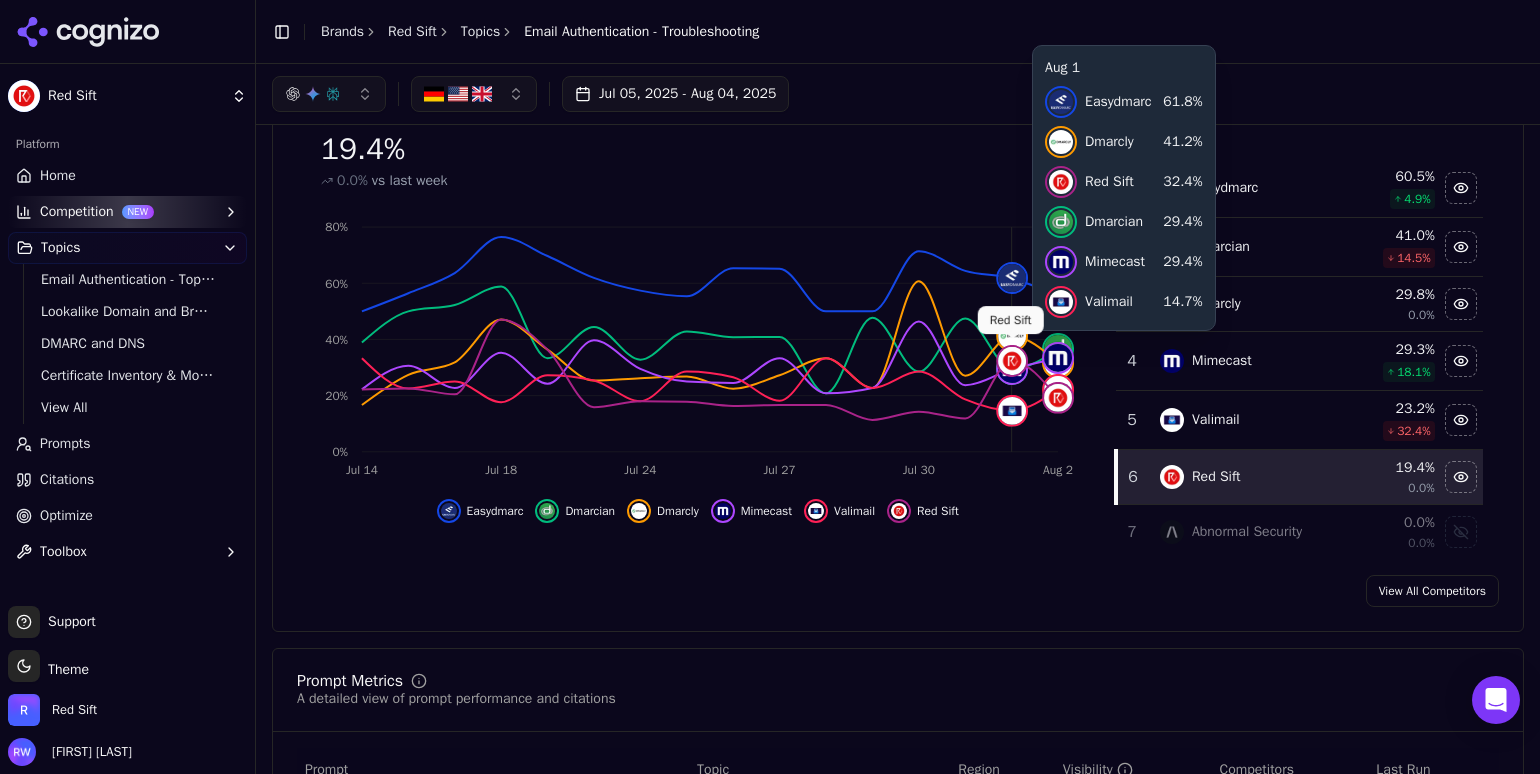 click 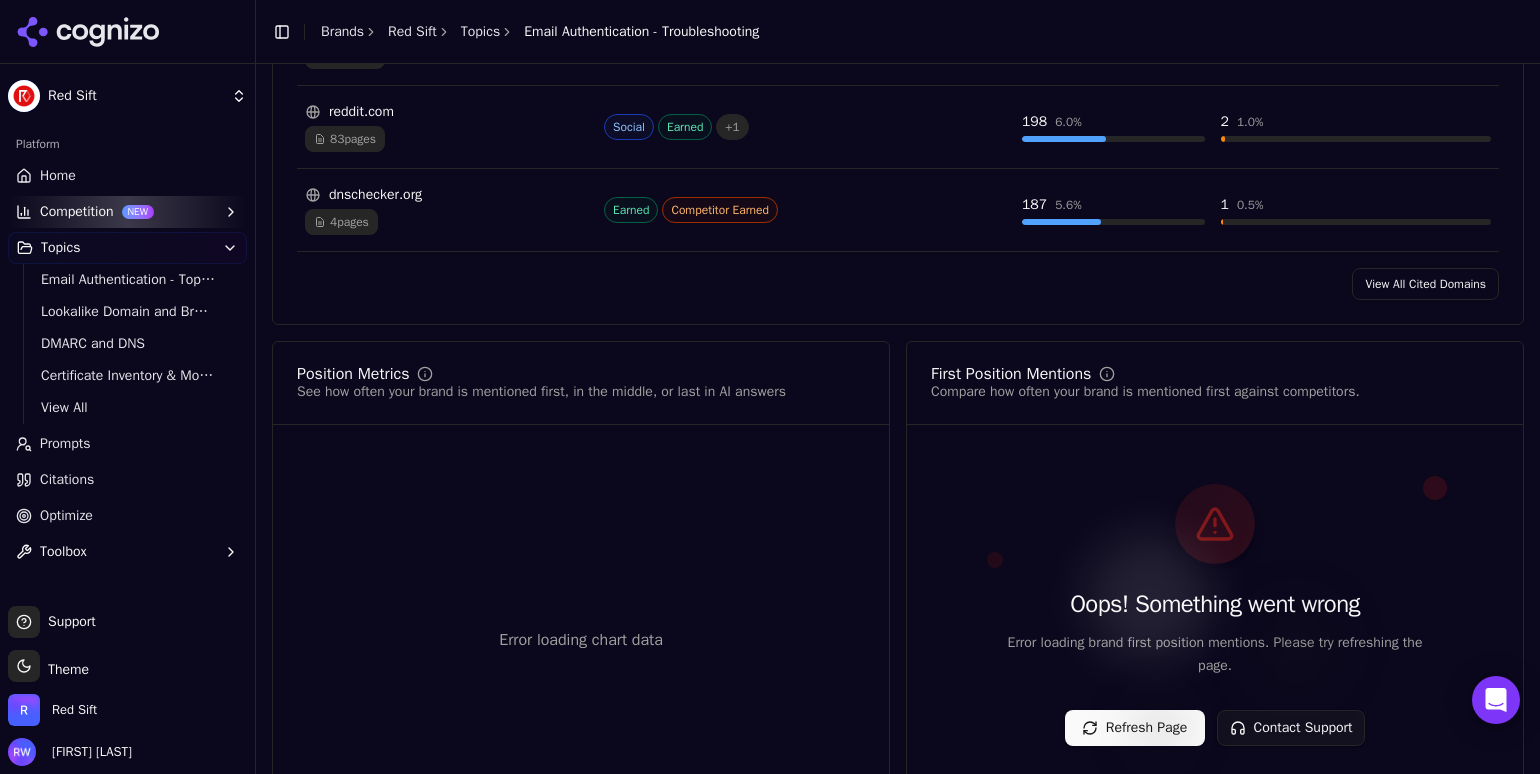 scroll, scrollTop: 1771, scrollLeft: 0, axis: vertical 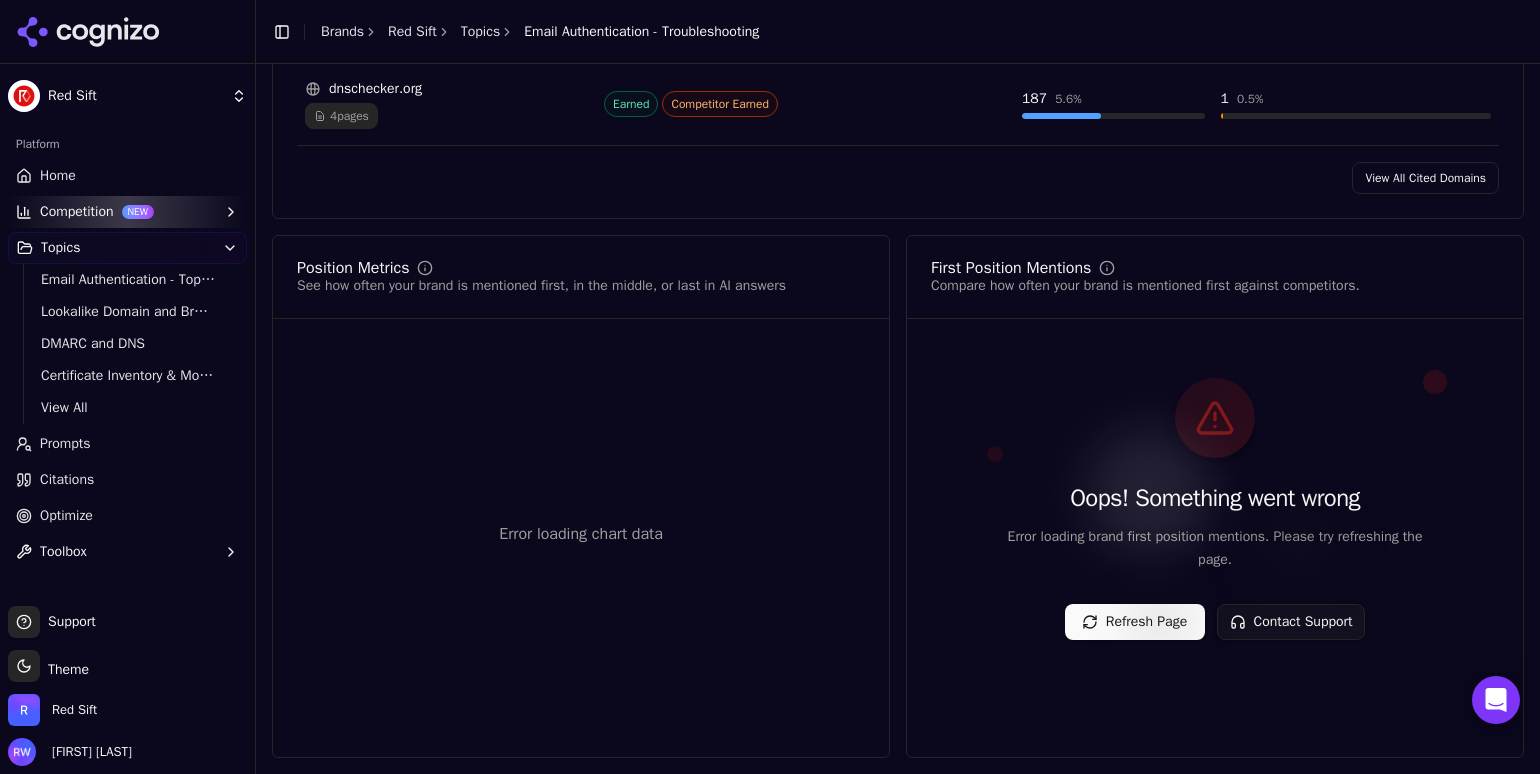 click on "Refresh Page" at bounding box center [1135, 622] 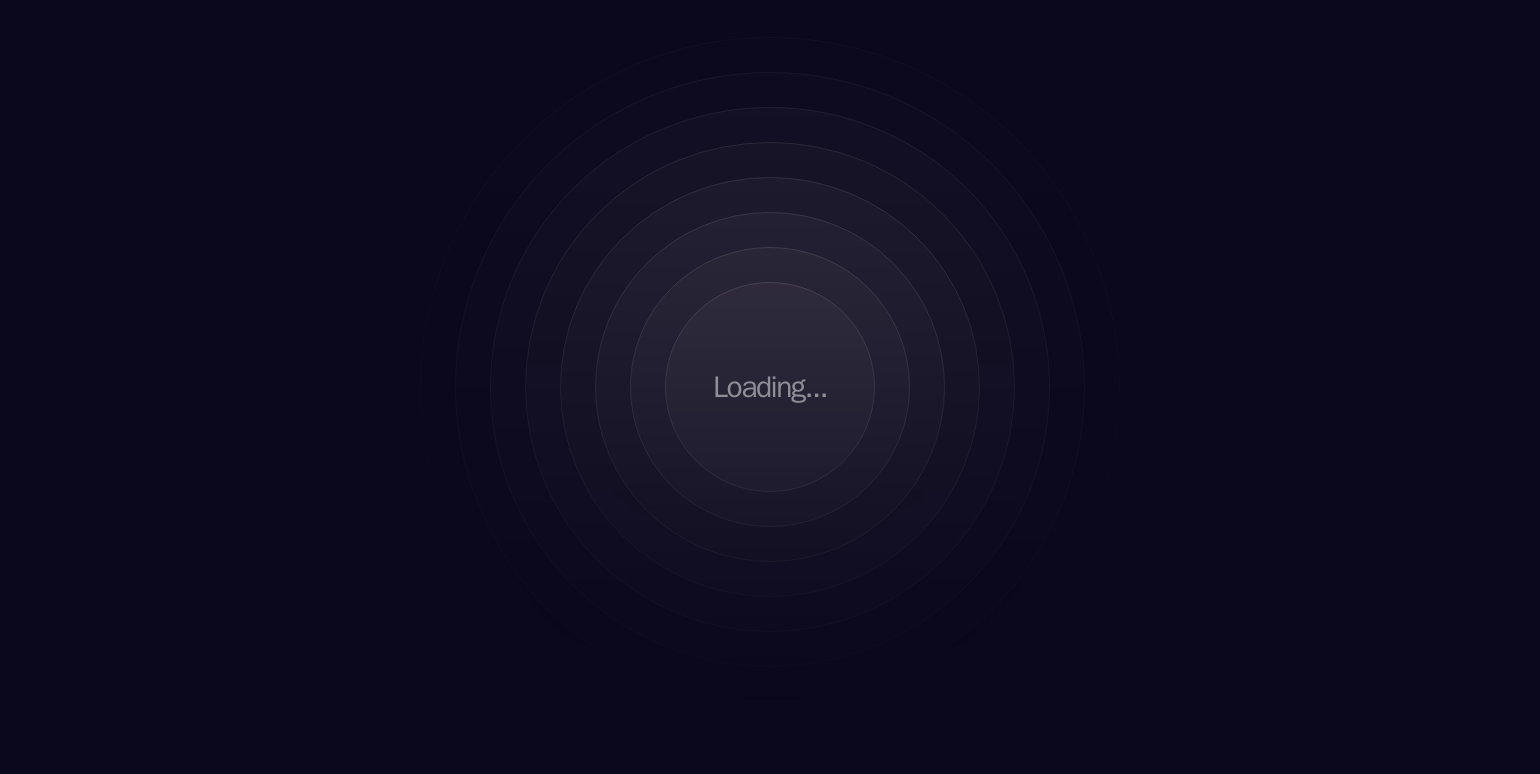 scroll, scrollTop: 0, scrollLeft: 0, axis: both 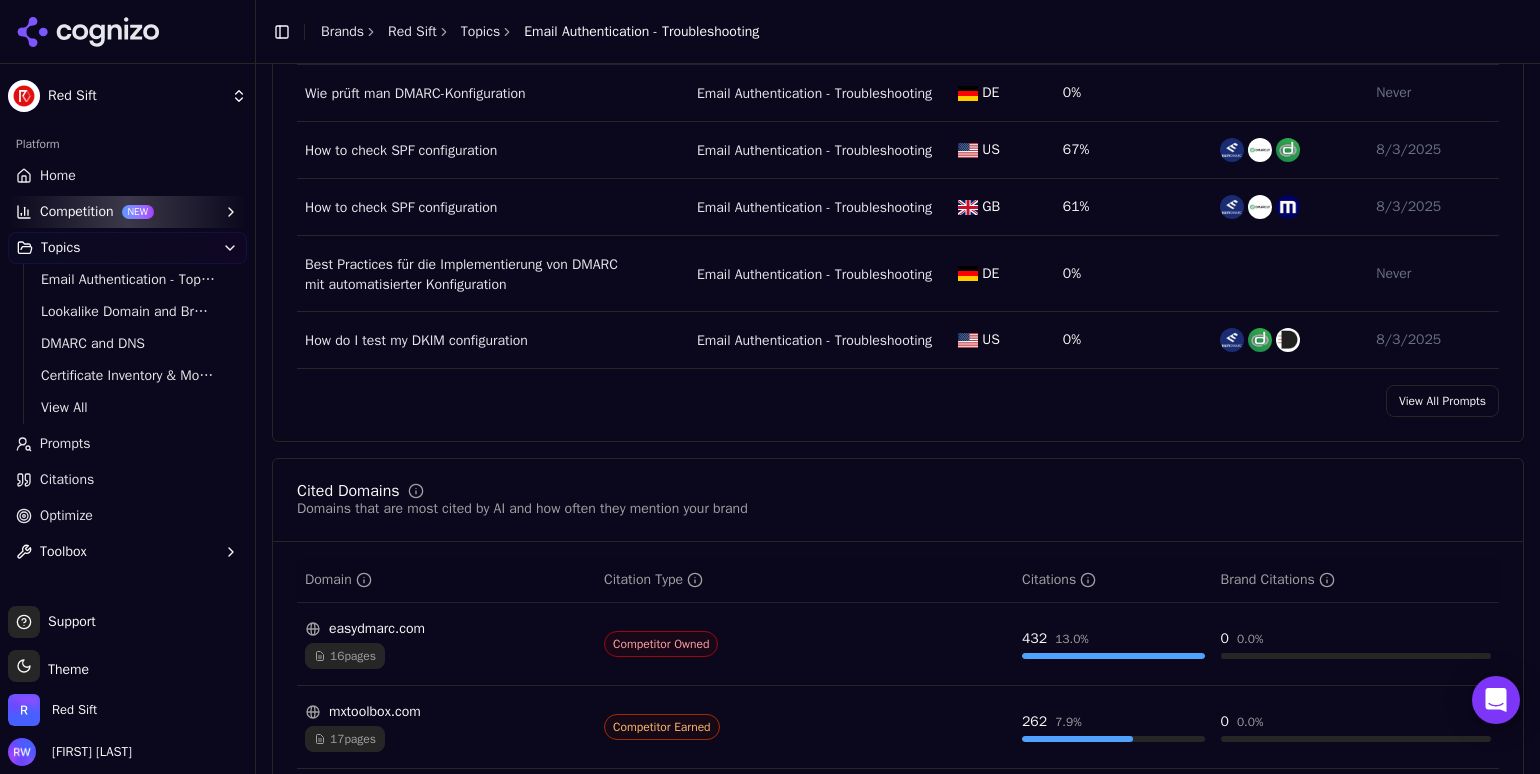 click on "View All Prompts" at bounding box center (1442, 401) 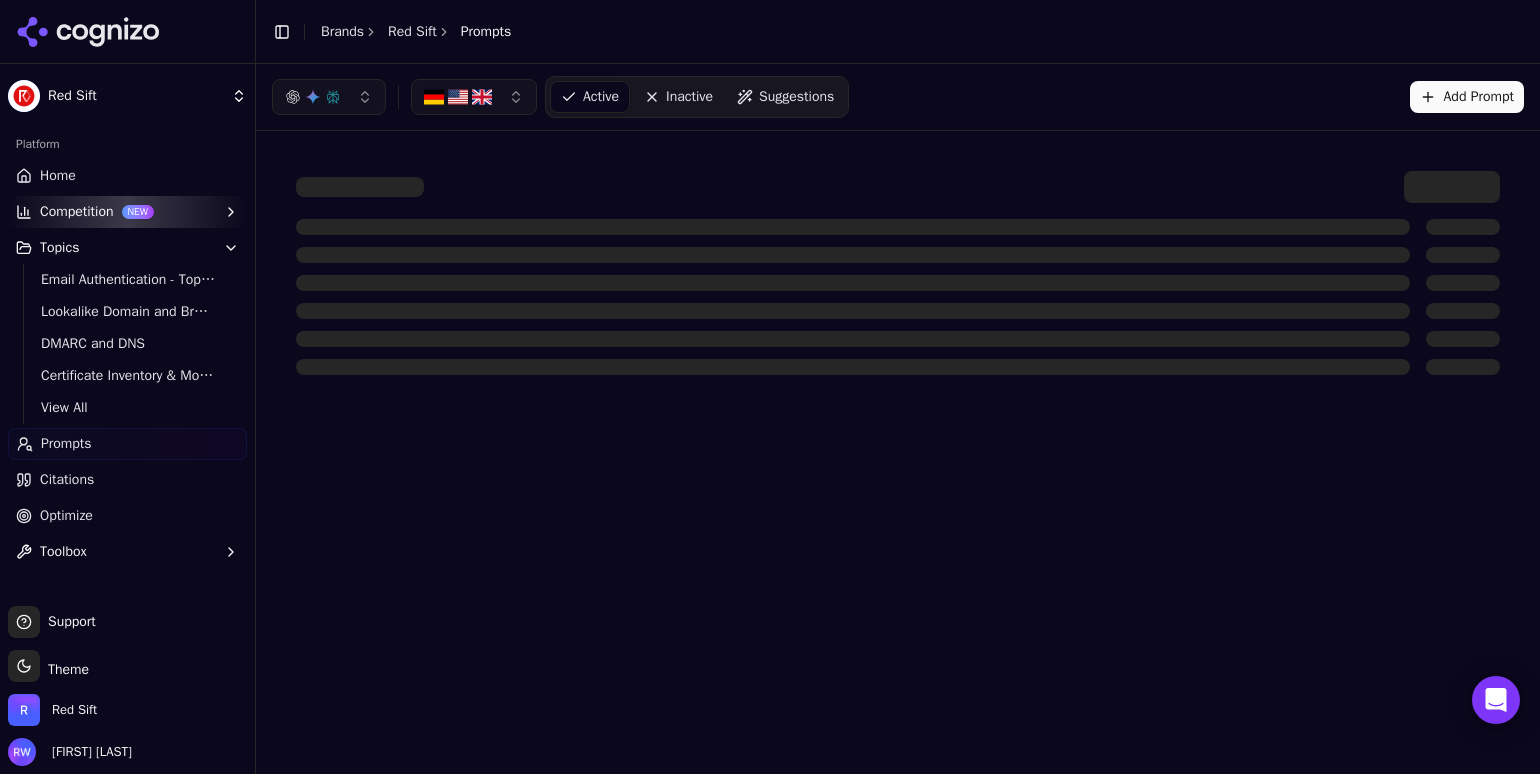 scroll, scrollTop: 0, scrollLeft: 0, axis: both 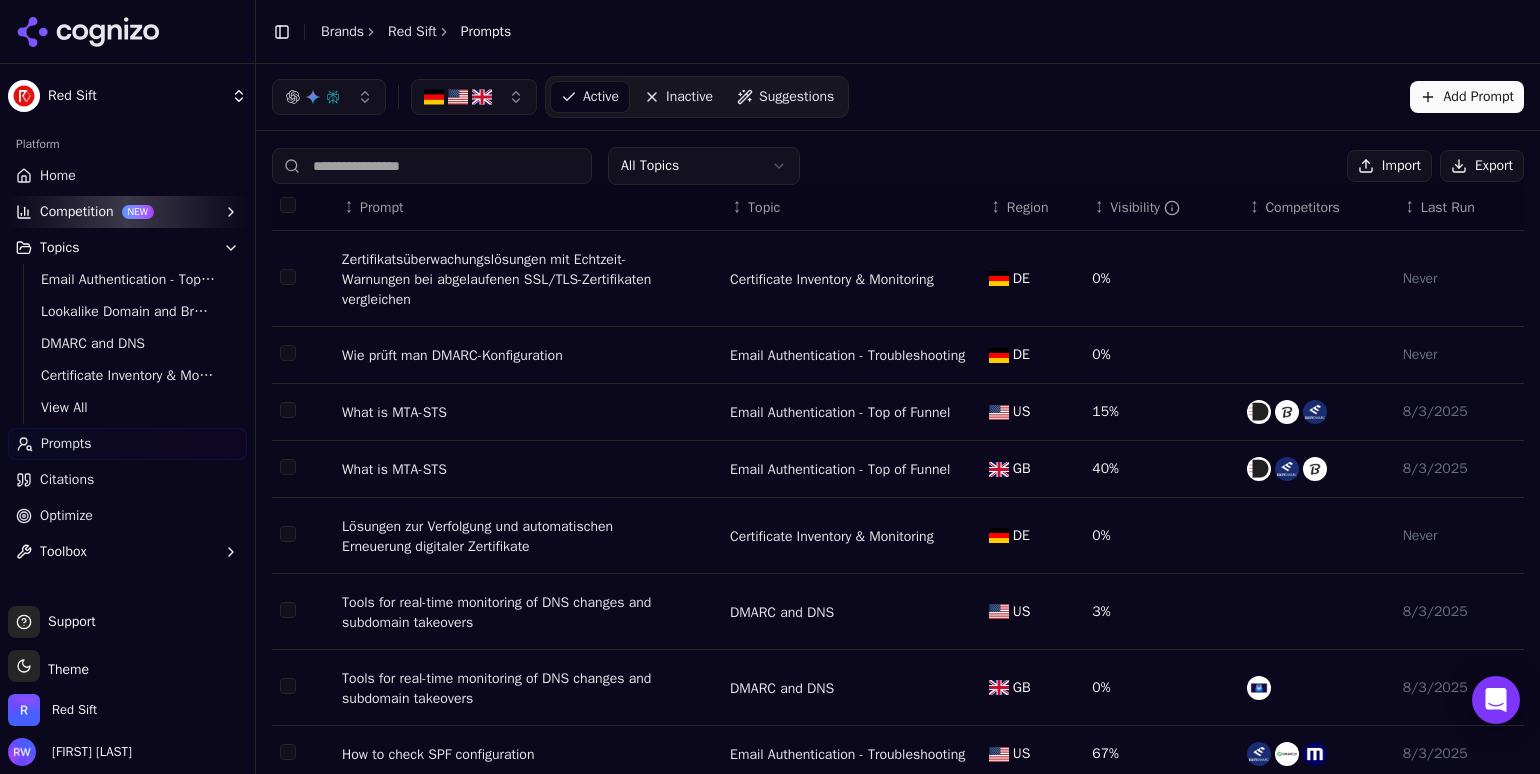 click at bounding box center [474, 97] 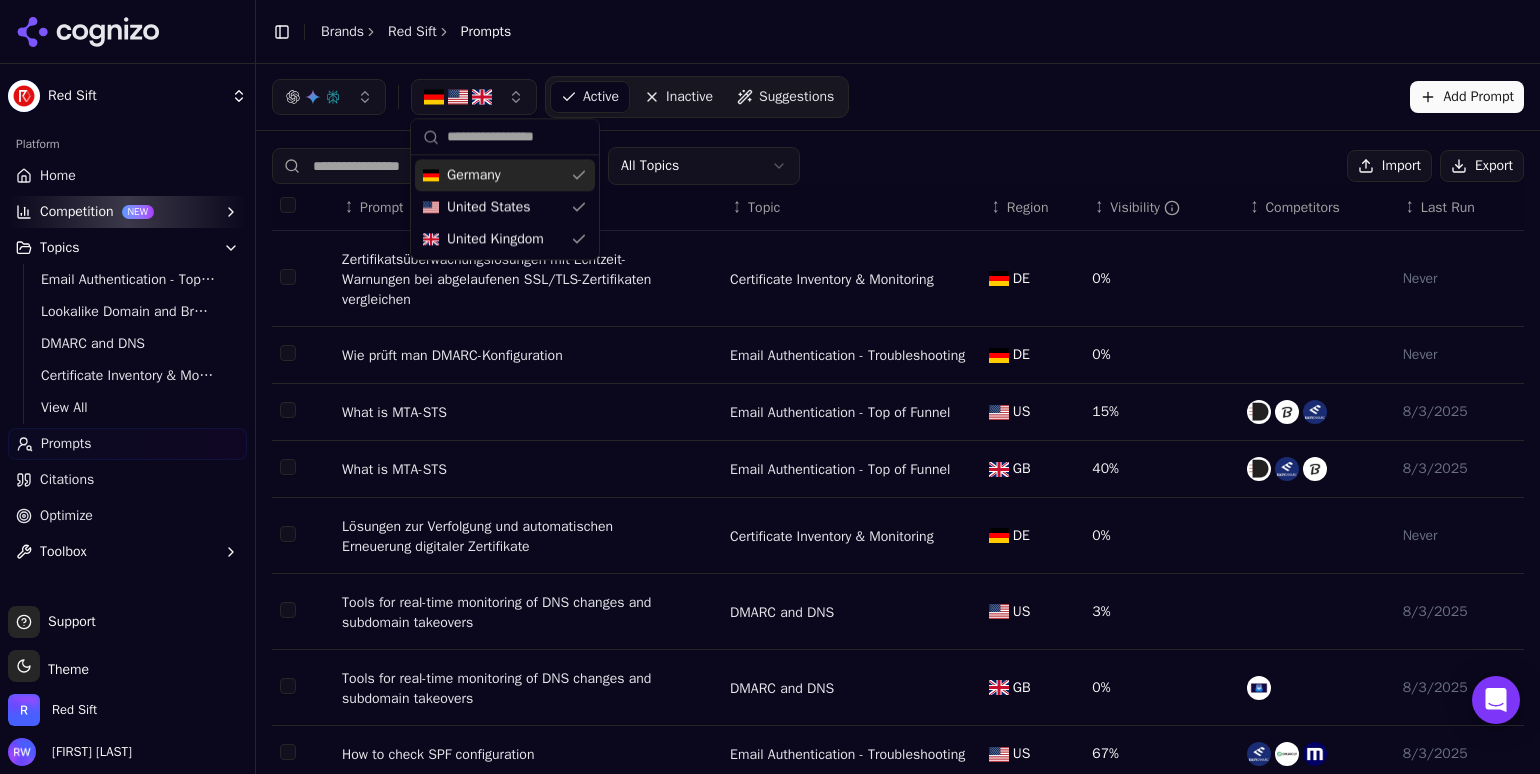 click on "Germany" at bounding box center (505, 175) 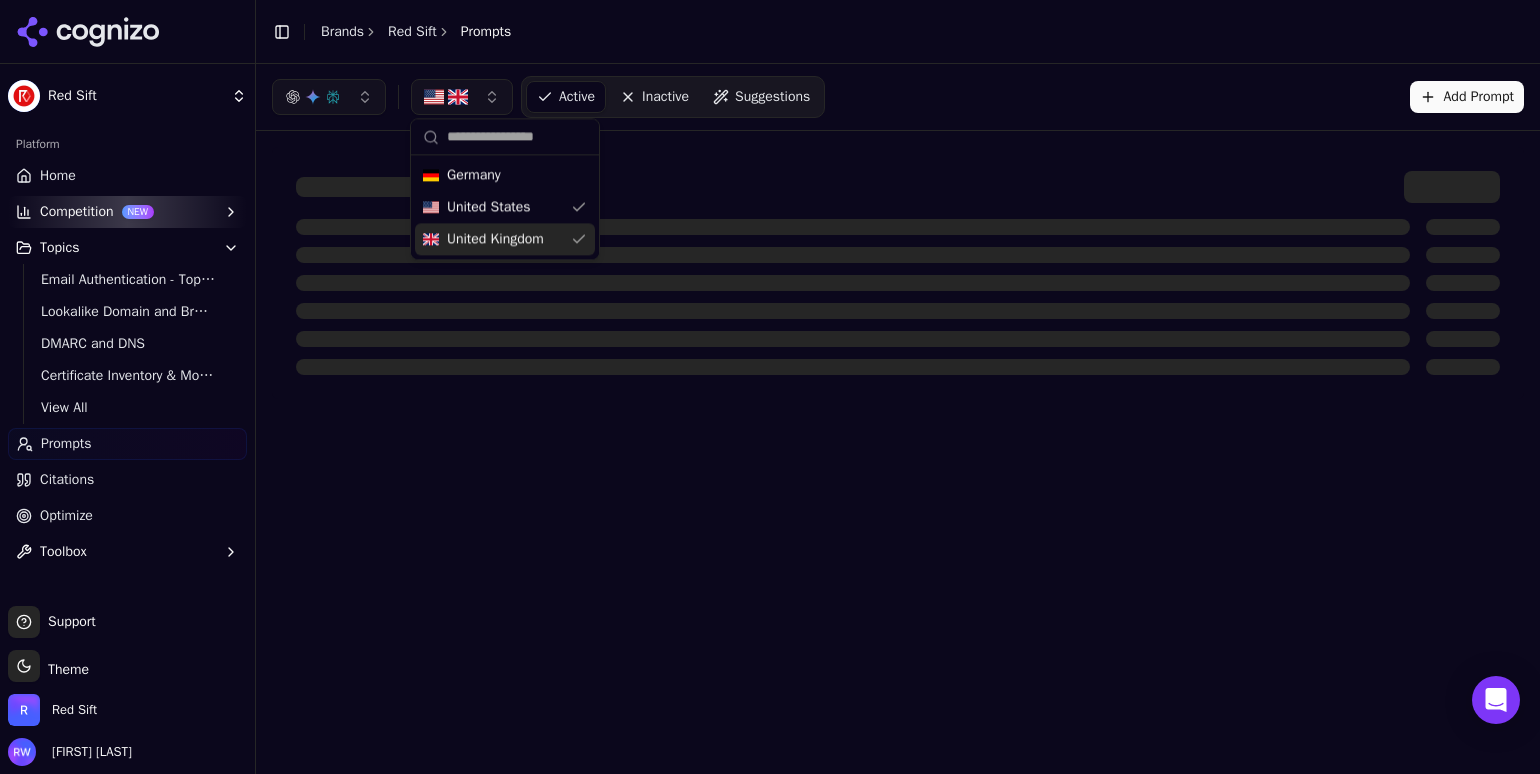 click on "United Kingdom" at bounding box center [505, 239] 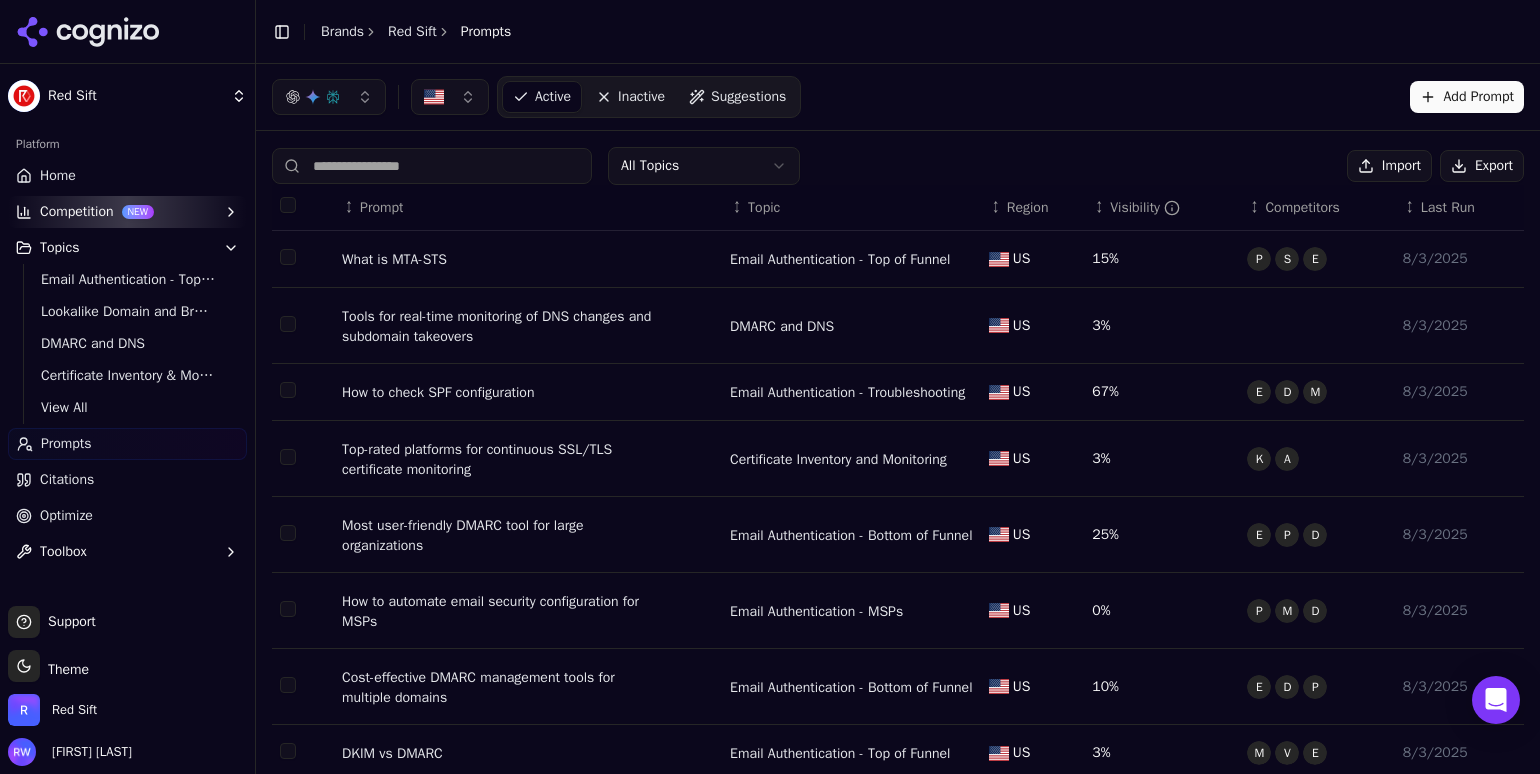 click on "Toggle Sidebar Brands Red Sift Prompts" at bounding box center [898, 32] 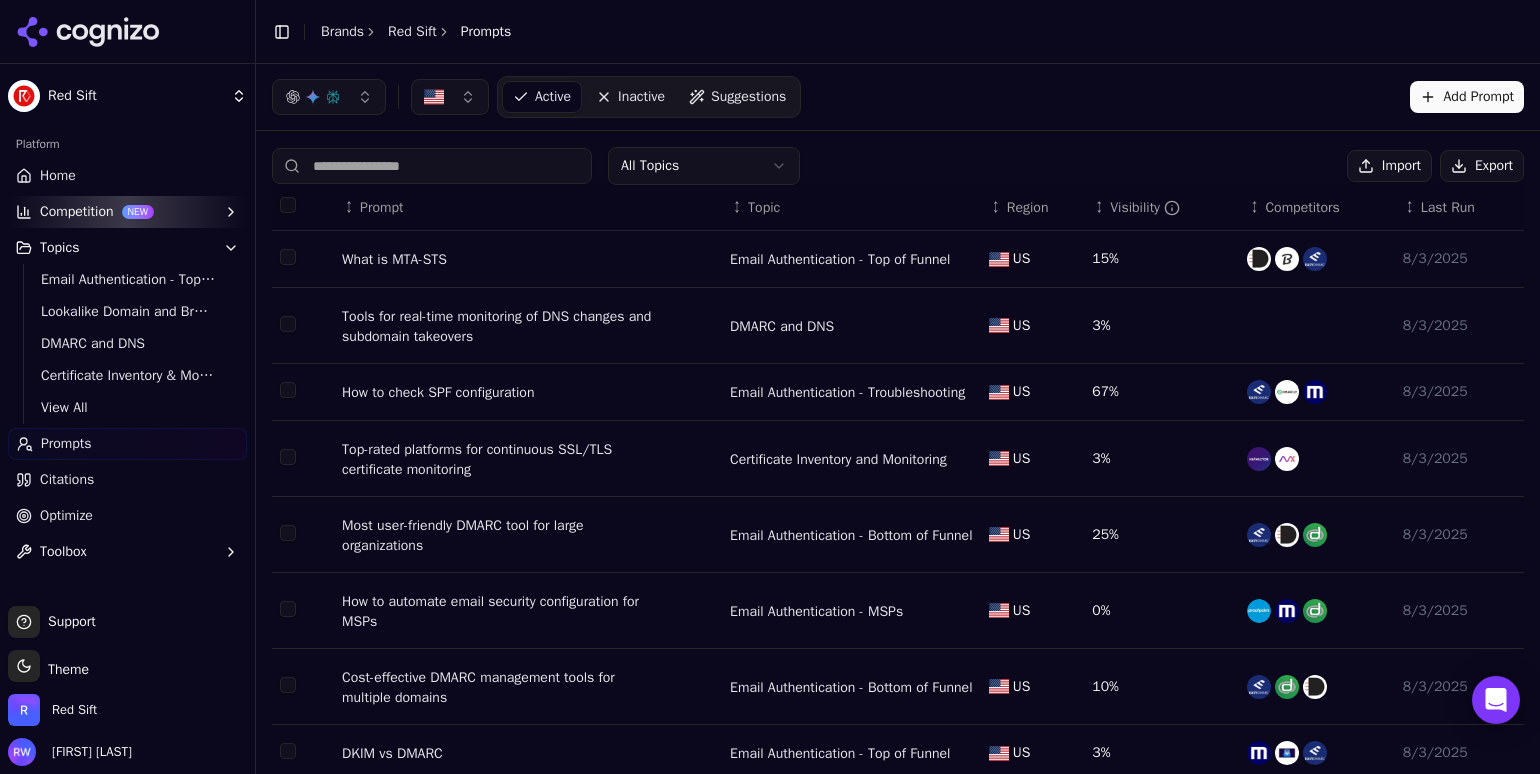 click on "Red Sift Platform Home Competition NEW Topics Email Authentication - Top of Funnel Lookalike Domain and Brand Protection DMARC and DNS Certificate Inventory & Monitoring View All Prompts Citations Optimize Toolbox Support Support Toggle theme Theme Red Sift [FIRST] [LAST] Toggle Sidebar Brands Red Sift Prompts Active Inactive Suggestions Add Prompt All Topics Import Export ↕ Prompt ↕ Topic ↕ Region ↕ Visibility ↕ Competitors ↕ Last Run What is MTA-STS Email Authentication - Top of Funnel [REGION] 15% 8/[MONTH]/[YEAR] Tools for real-time monitoring of DNS changes and subdomain takeovers DMARC and DNS [REGION] 3% 8/[MONTH]/[YEAR] How to check SPF configuration Email Authentication - Troubleshooting [REGION] 67% 8/[MONTH]/[YEAR] Top-rated platforms for continuous SSL/TLS certificate monitoring Certificate Inventory and Monitoring [REGION] 3% 8/[MONTH]/[YEAR] Most user-friendly DMARC tool for large organizations Email Authentication - Bottom of Funnel [REGION] 25% 8/[MONTH]/[YEAR] How to automate email security configuration for MSPs [REGION] 0% 8/[MONTH]/[YEAR] [REGION]" at bounding box center [770, 387] 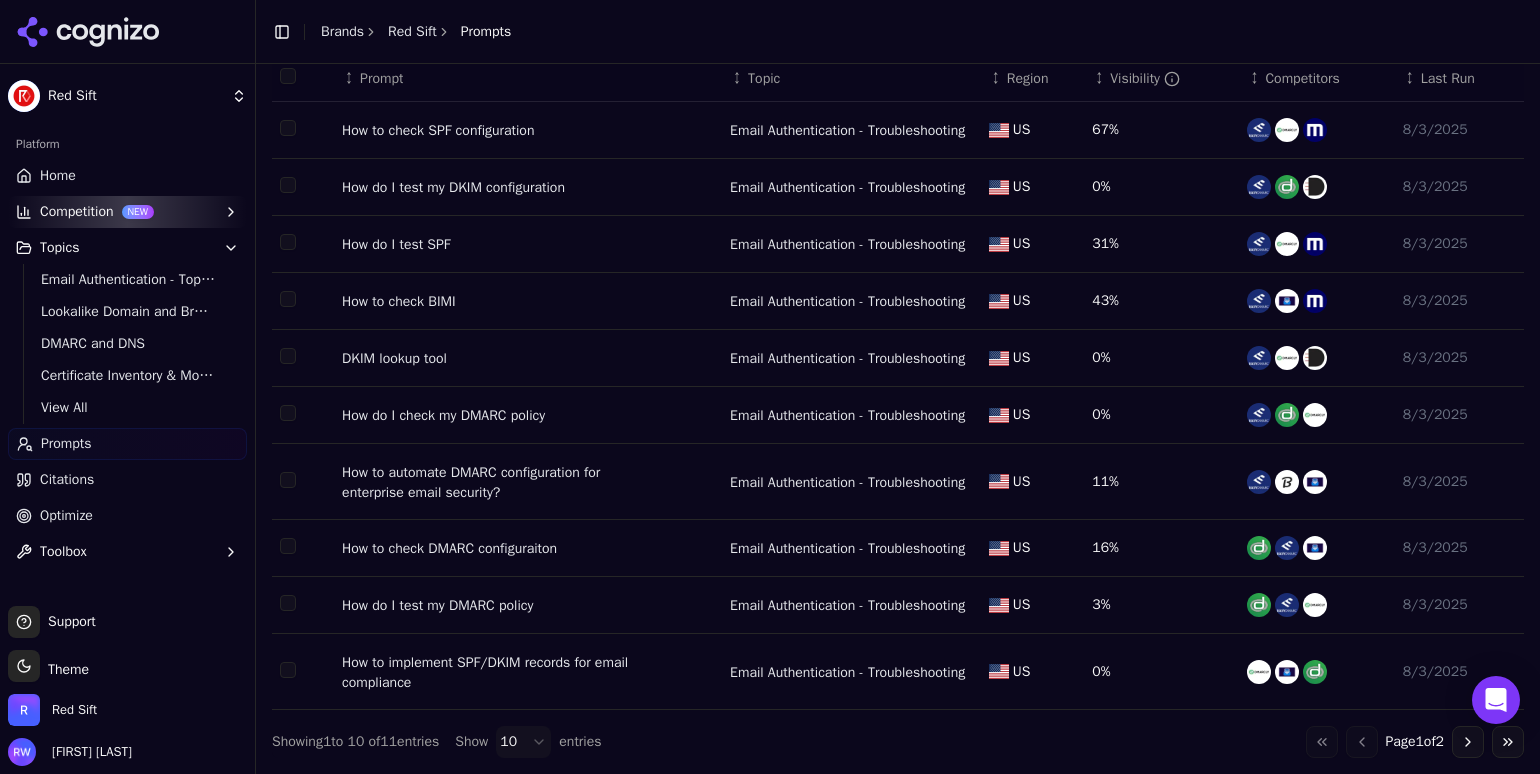scroll, scrollTop: 270, scrollLeft: 0, axis: vertical 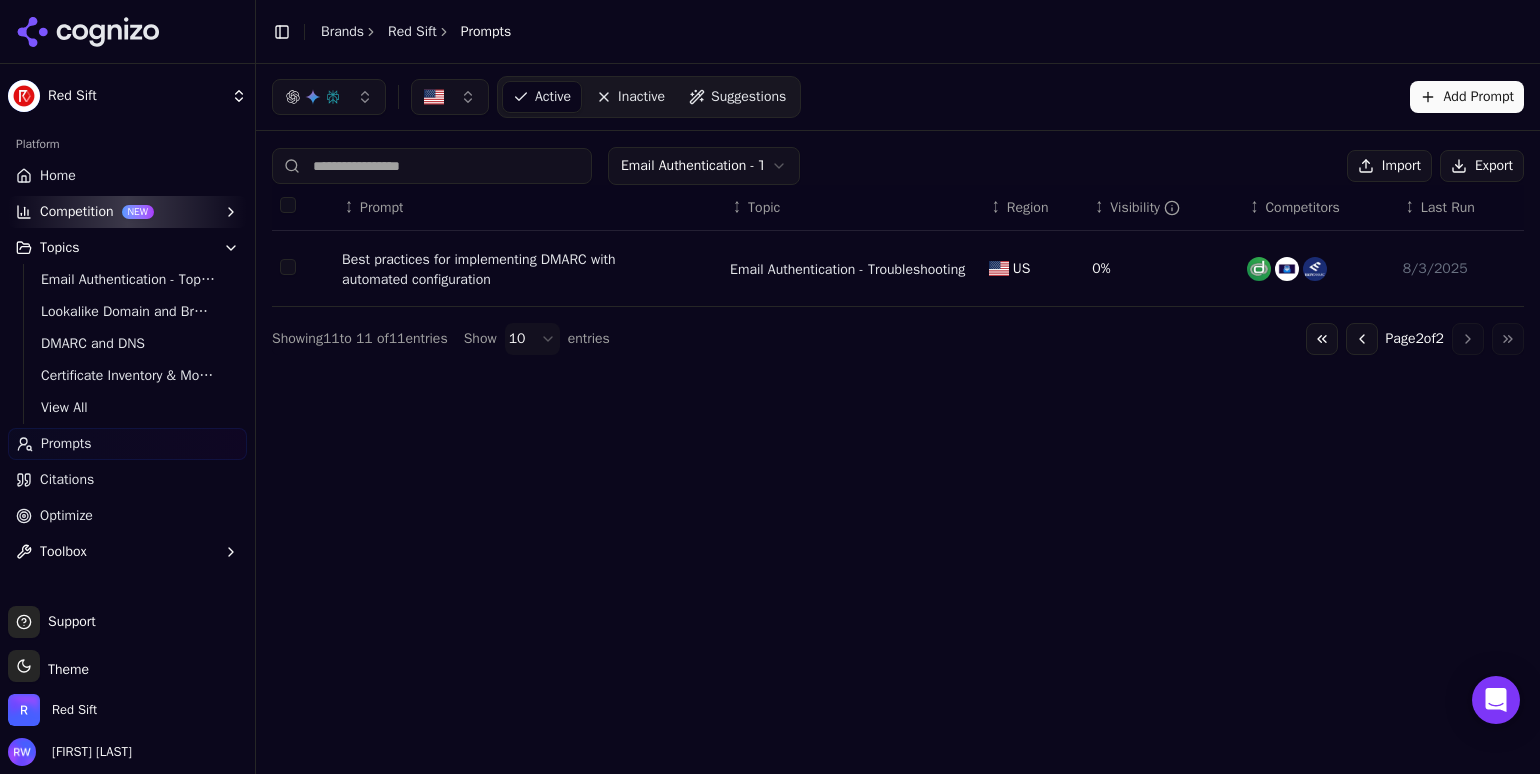 click on "Go to previous page" at bounding box center [1362, 339] 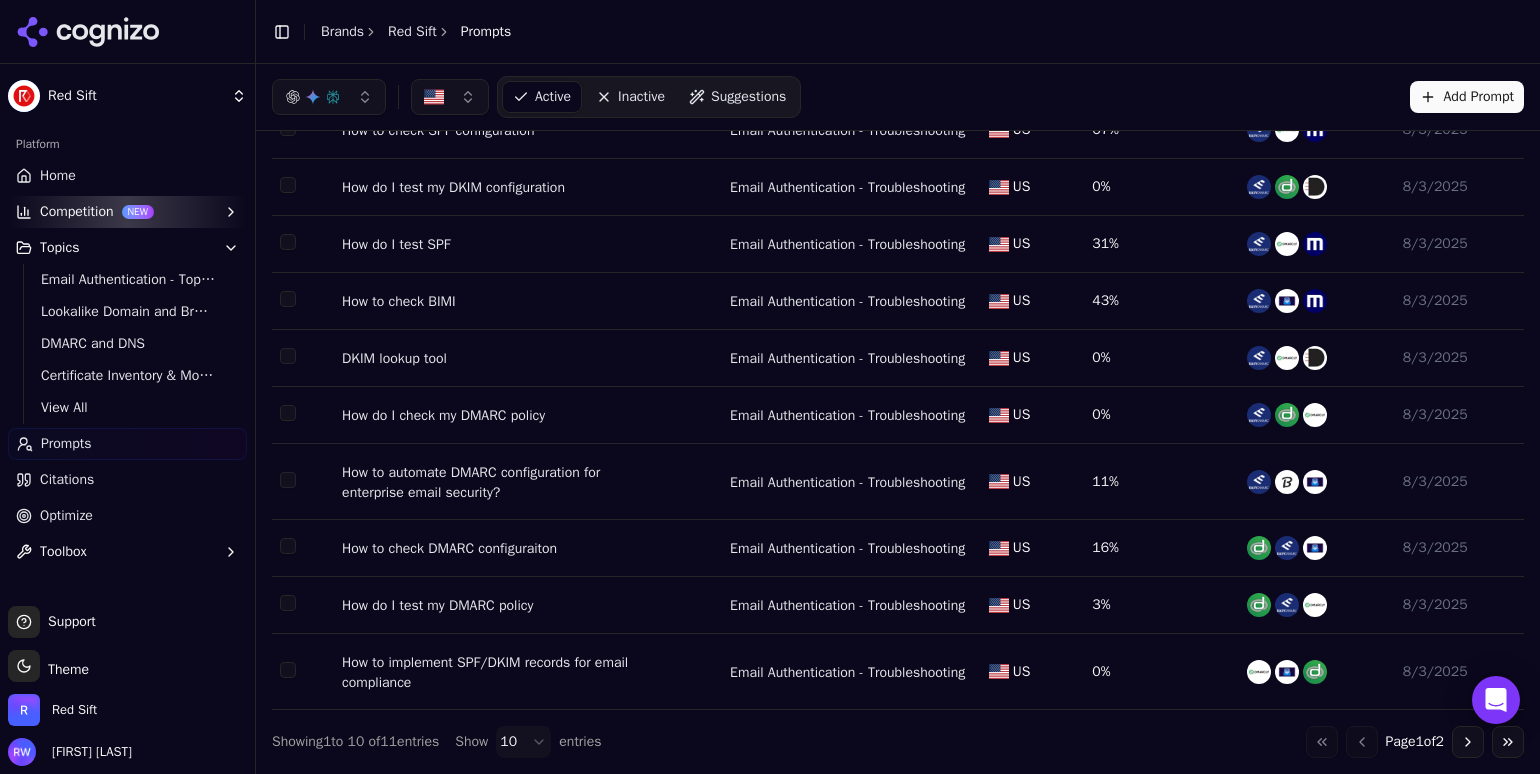 scroll, scrollTop: 0, scrollLeft: 0, axis: both 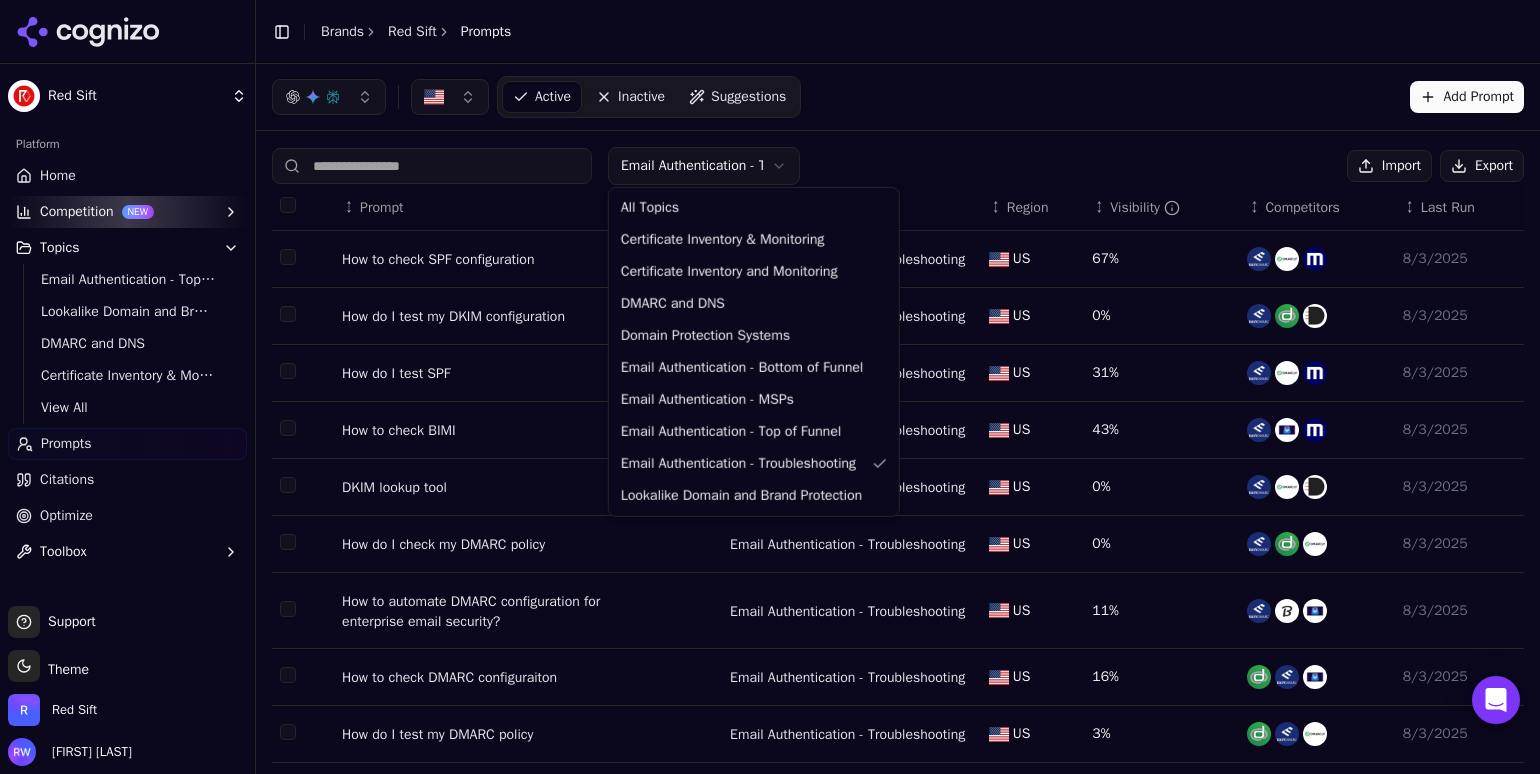 click on "Red Sift Platform Home Competition NEW Topics Email Authentication - Top of Funnel Lookalike Domain and Brand Protection DMARC and DNS Certificate Inventory & Monitoring View All Prompts Citations Optimize Toolbox Support Support Toggle theme Theme Red Sift [FIRST] [LAST] Toggle Sidebar Brands Red Sift Prompts Active Inactive Suggestions Add Prompt Email Authentication - Troubleshooting Import Export ↕ Prompt ↕ Topic ↕ Region ↕ Visibility ↕ Competitors ↕ Last Run How to check SPF configuration Email Authentication - Troubleshooting [REGION] 67% 8/[MONTH]/[YEAR] How do I test my DKIM configuration Email Authentication - Troubleshooting [REGION] 0% 8/[MONTH]/[YEAR] How do I test SPF Email Authentication - Troubleshooting [REGION] 31% 8/[MONTH]/[YEAR] How to check BIMI Email Authentication - Troubleshooting [REGION] 43% 8/[MONTH]/[YEAR] DKIM lookup tool Email Authentication - Troubleshooting [REGION] 0% 8/[MONTH]/[YEAR] How do I check my DMARC policy Email Authentication - Troubleshooting [REGION] 0% 8/[MONTH]/[YEAR] Email Authentication - Troubleshooting [REGION] 11% 1" at bounding box center [770, 387] 